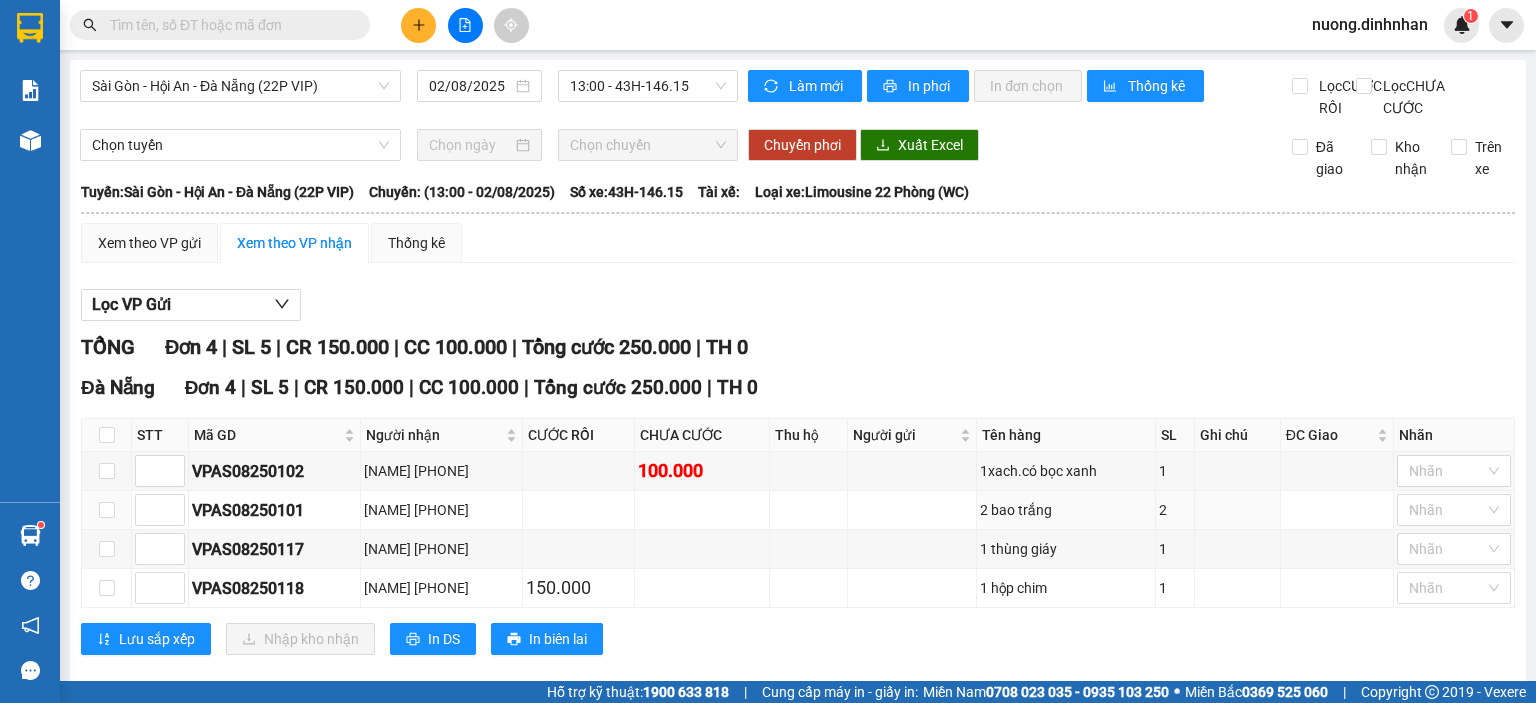 scroll, scrollTop: 0, scrollLeft: 0, axis: both 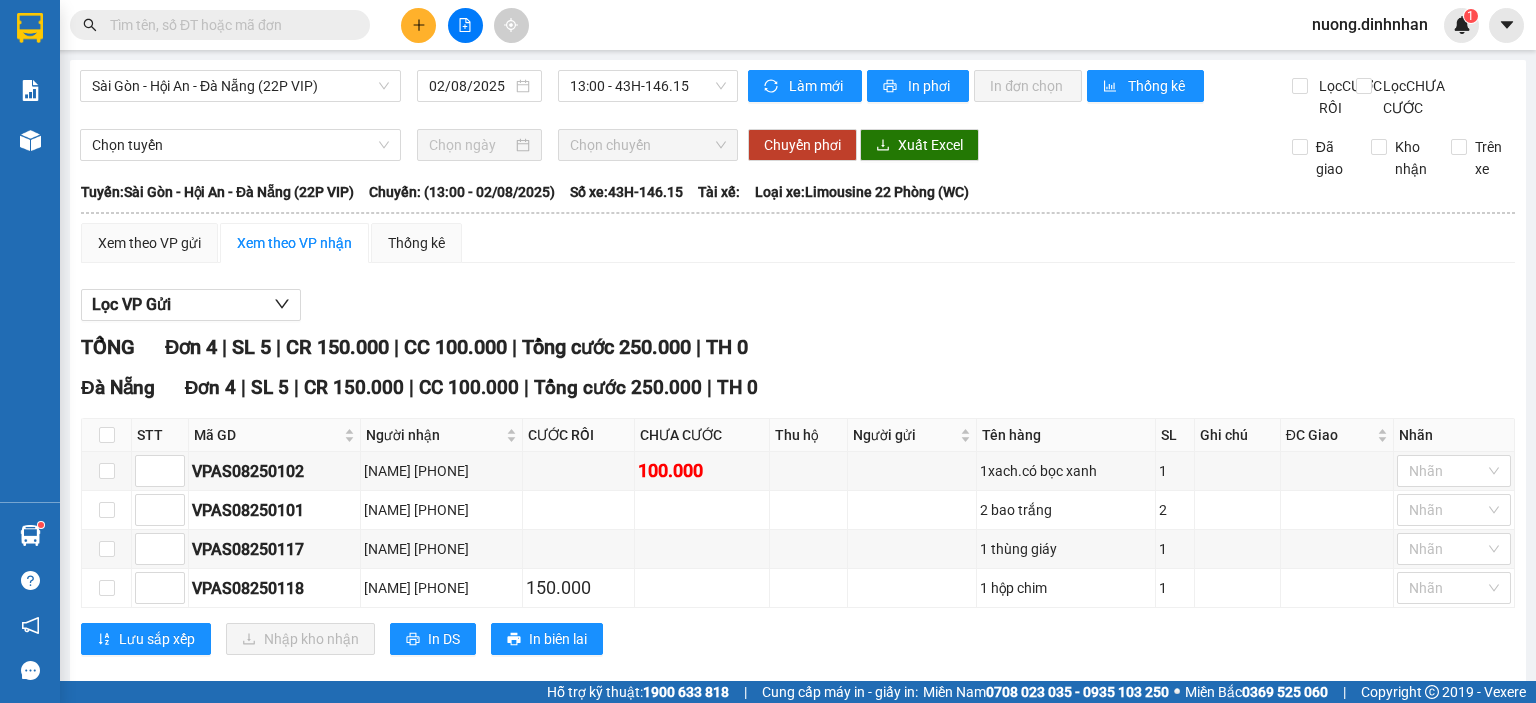 click on "Lọc VP Gửi" at bounding box center (798, 305) 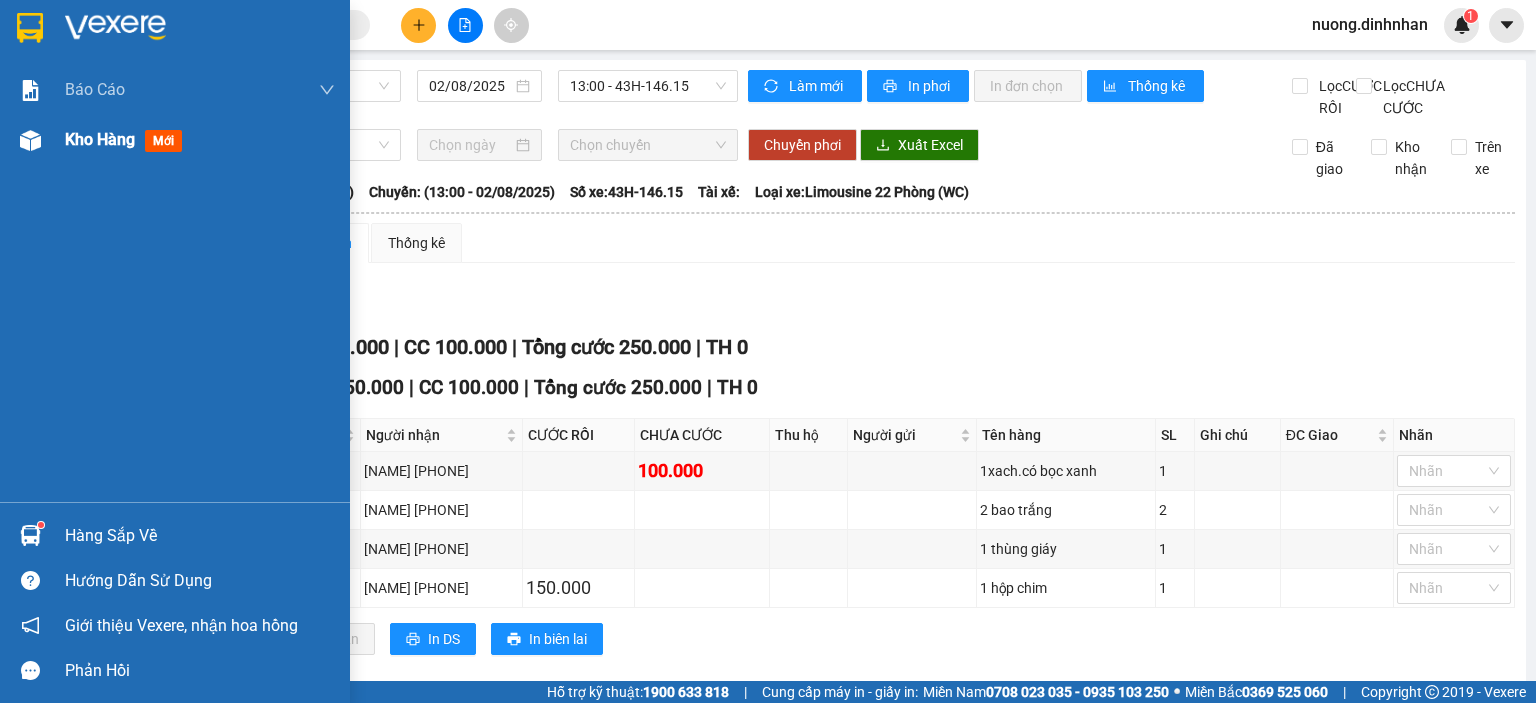 click on "Kho hàng" at bounding box center (100, 139) 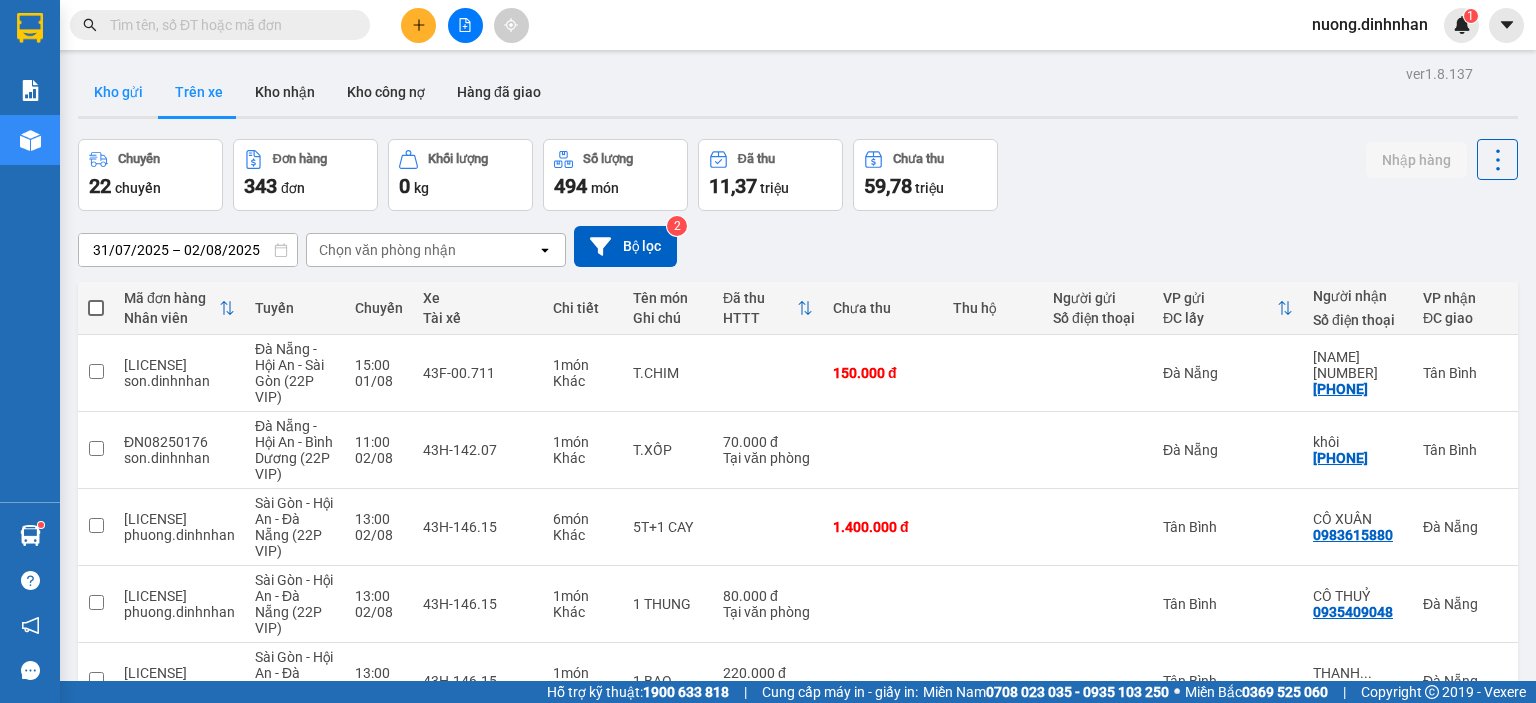 click on "Kho gửi" at bounding box center [118, 92] 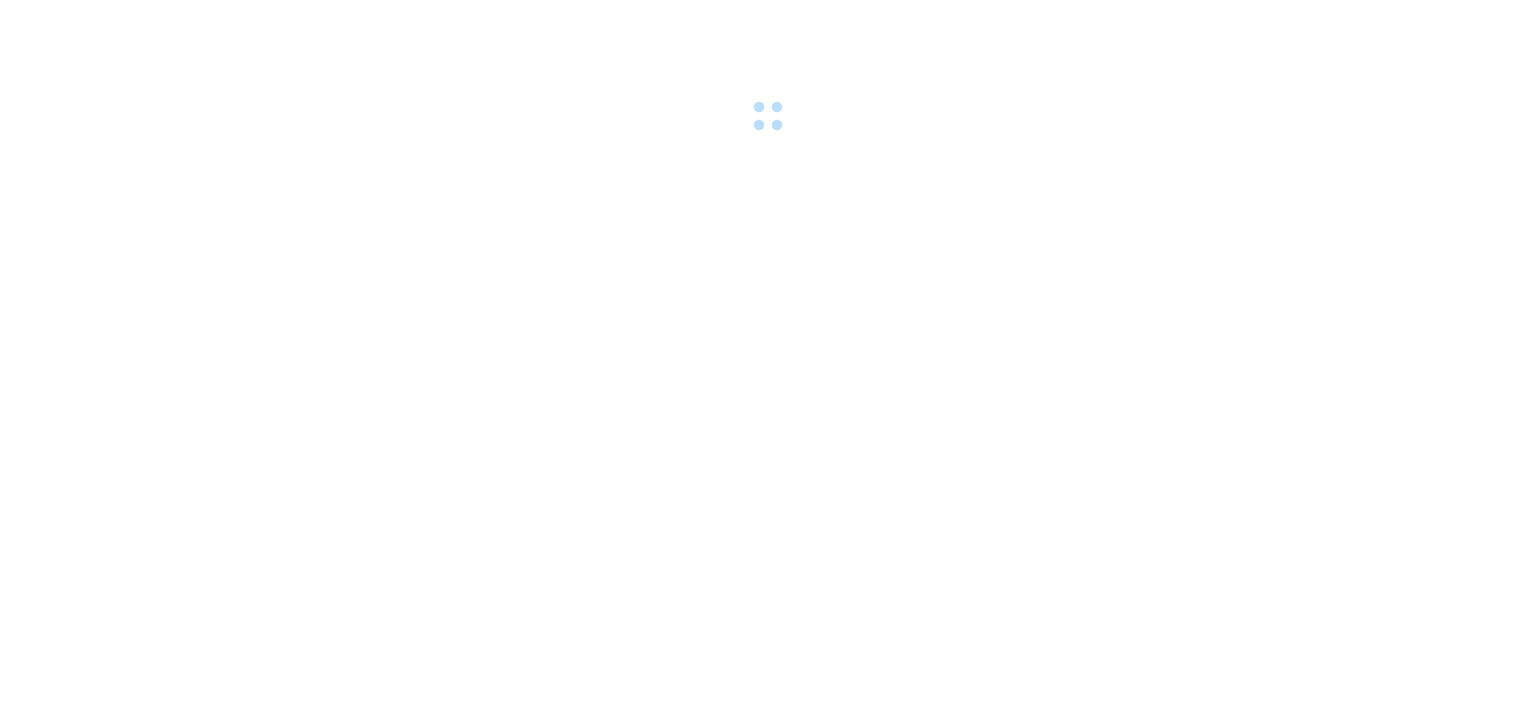 scroll, scrollTop: 0, scrollLeft: 0, axis: both 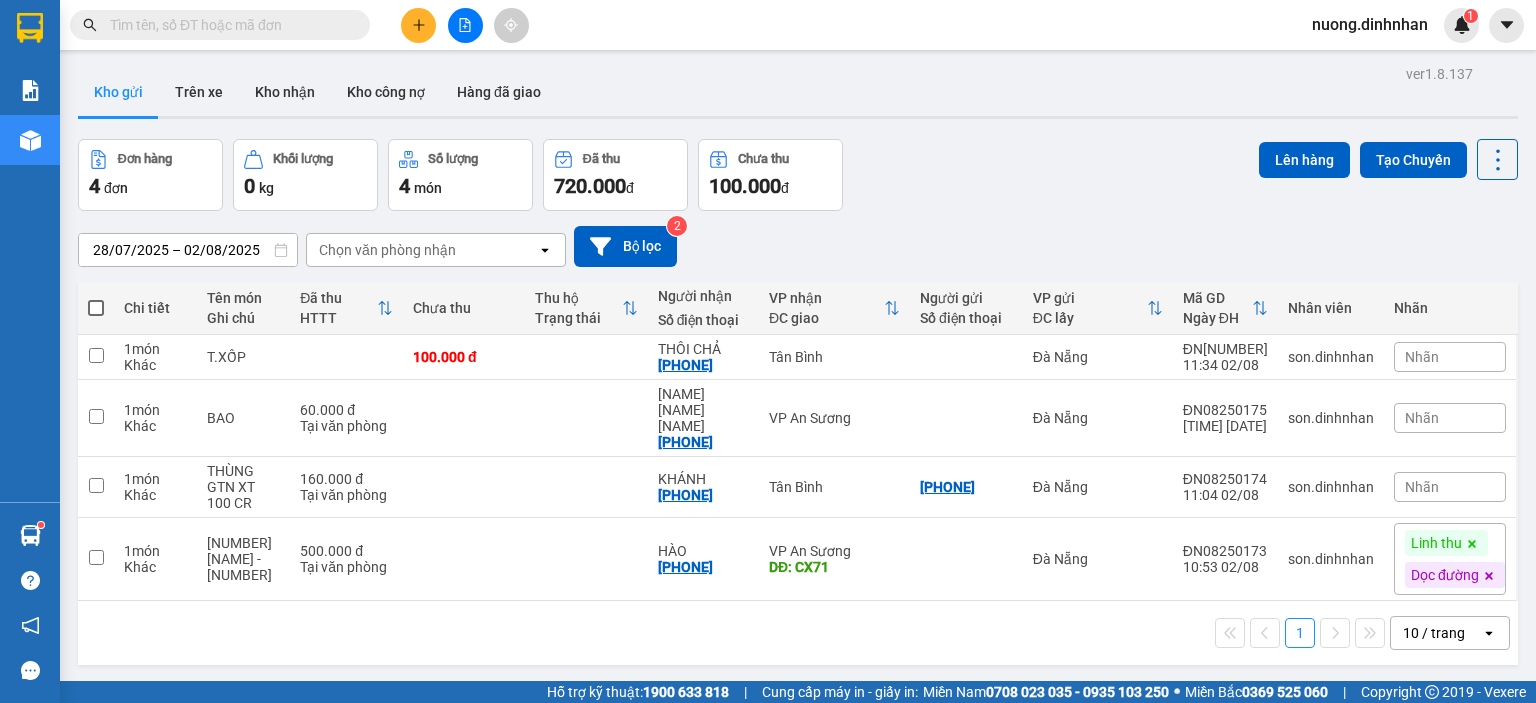 click at bounding box center [228, 25] 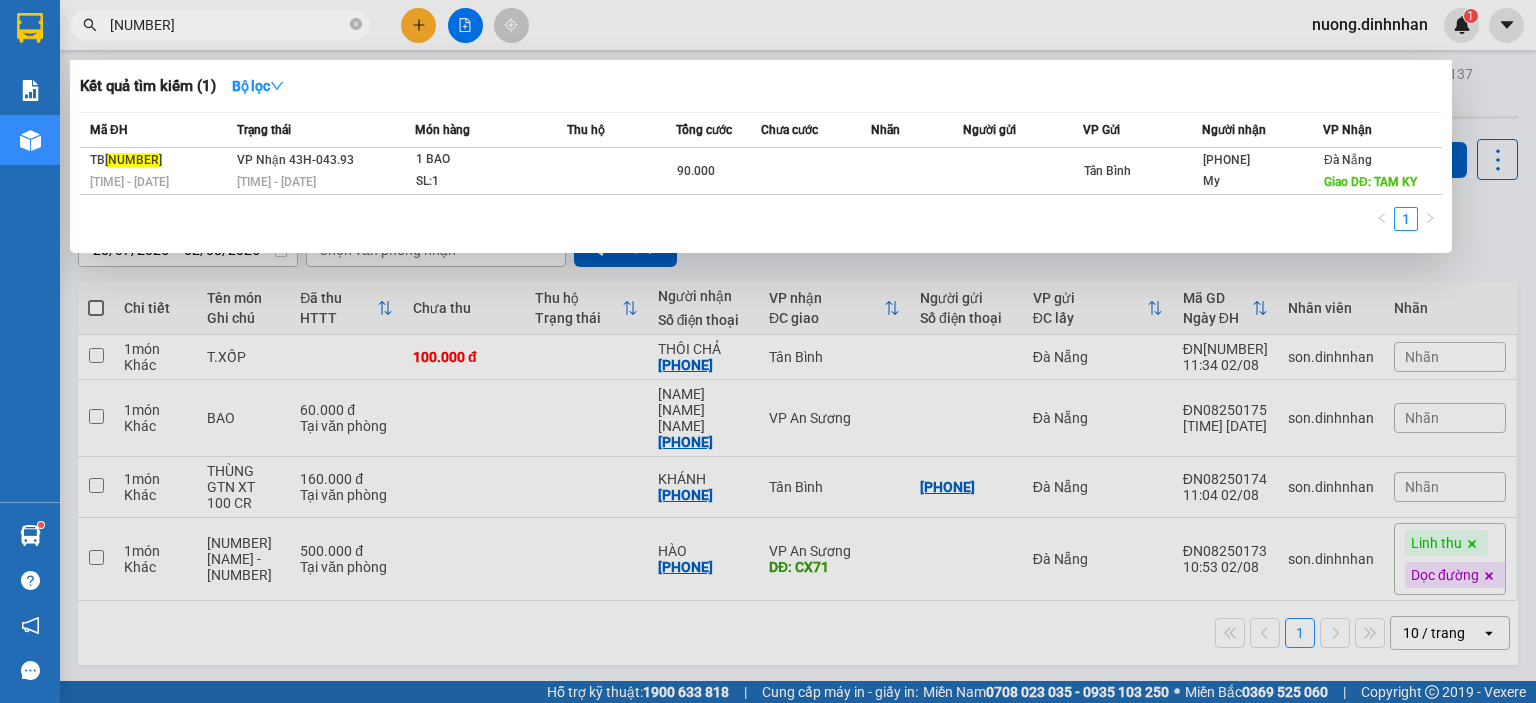 drag, startPoint x: 208, startPoint y: 27, endPoint x: 199, endPoint y: 3, distance: 25.632011 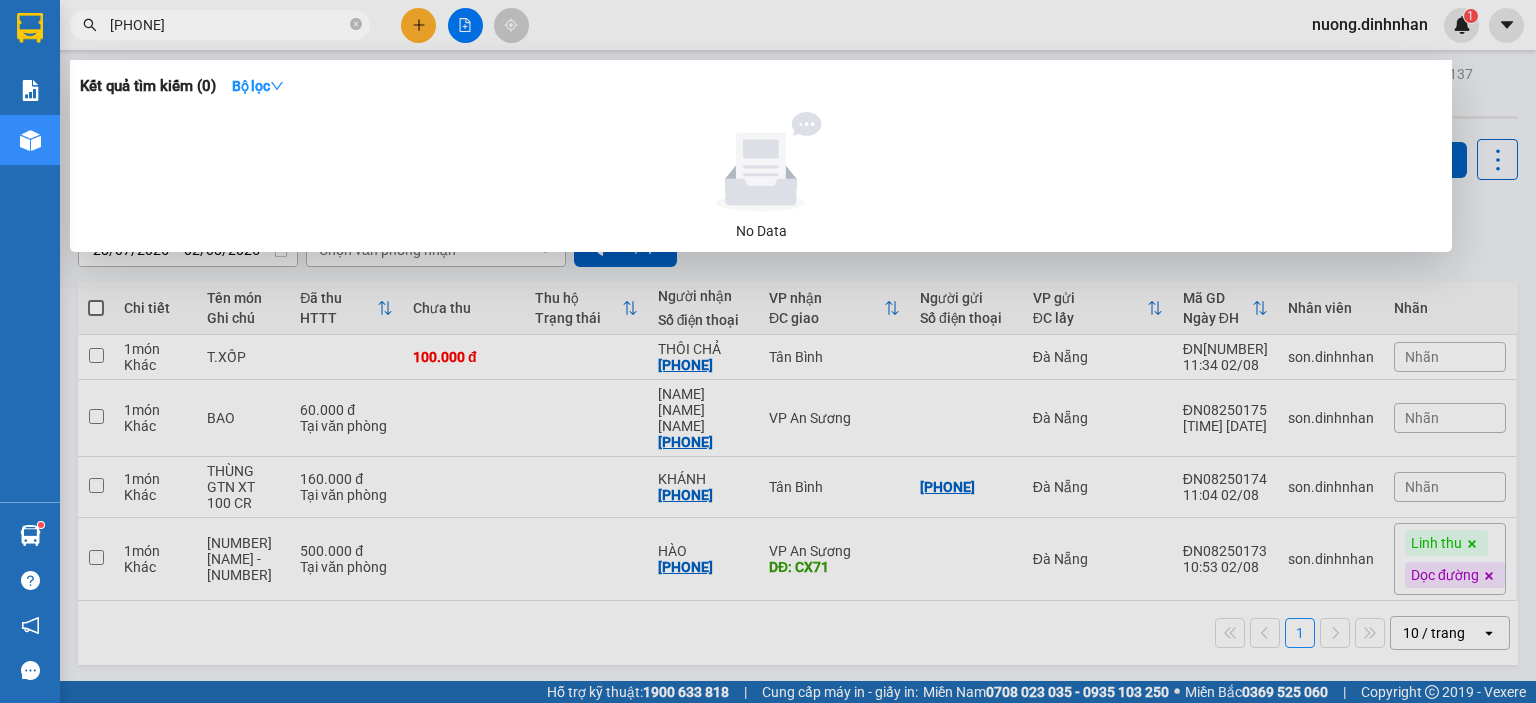 click on "[PHONE]" at bounding box center [228, 25] 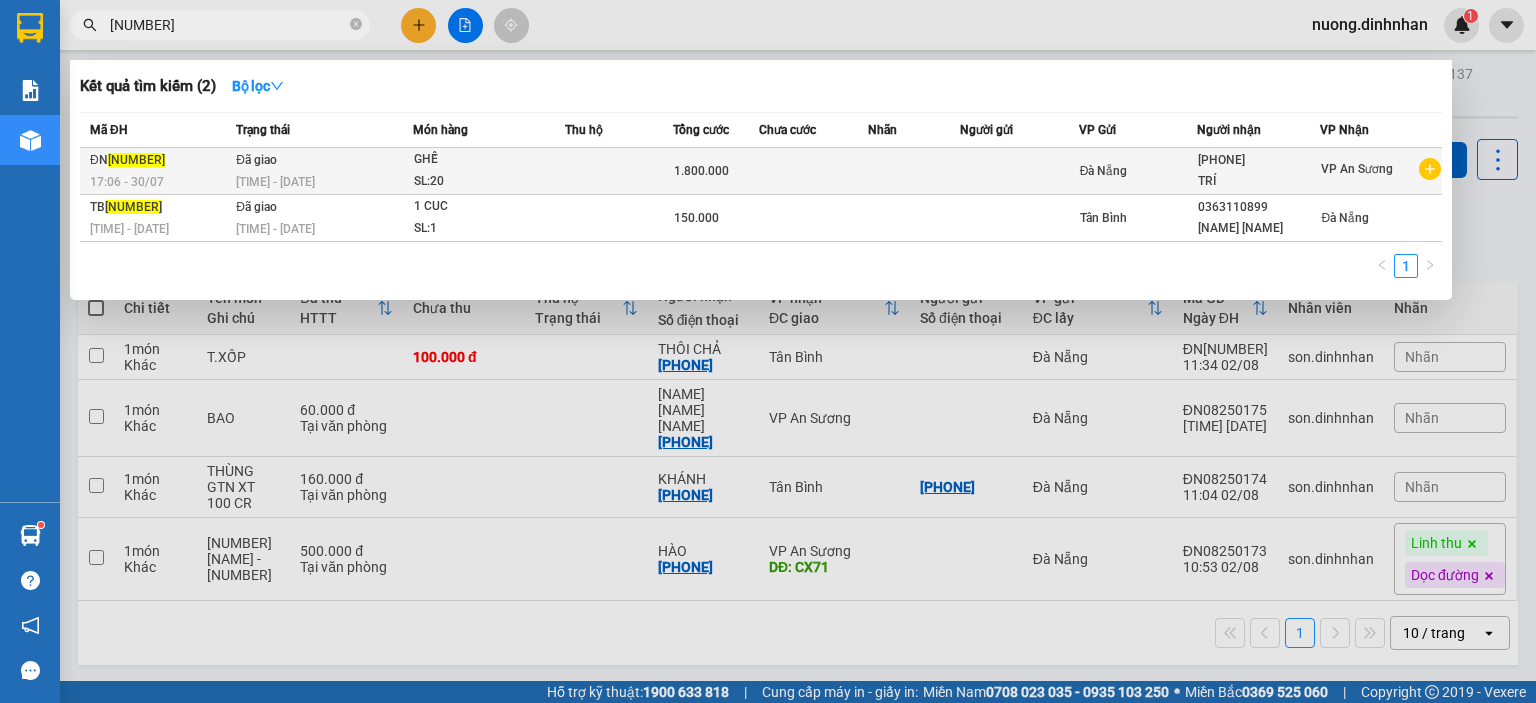 type on "[NUMBER]" 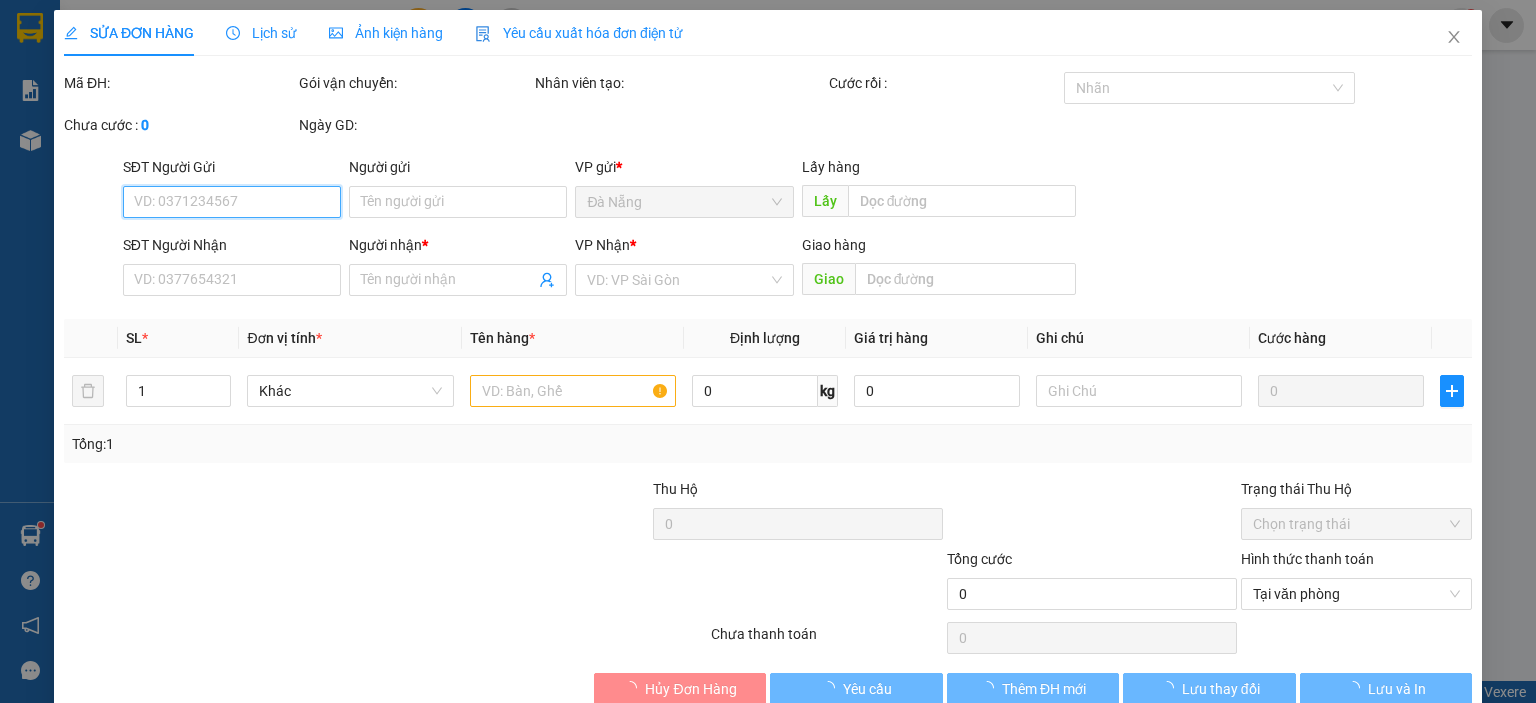 type on "[PHONE]" 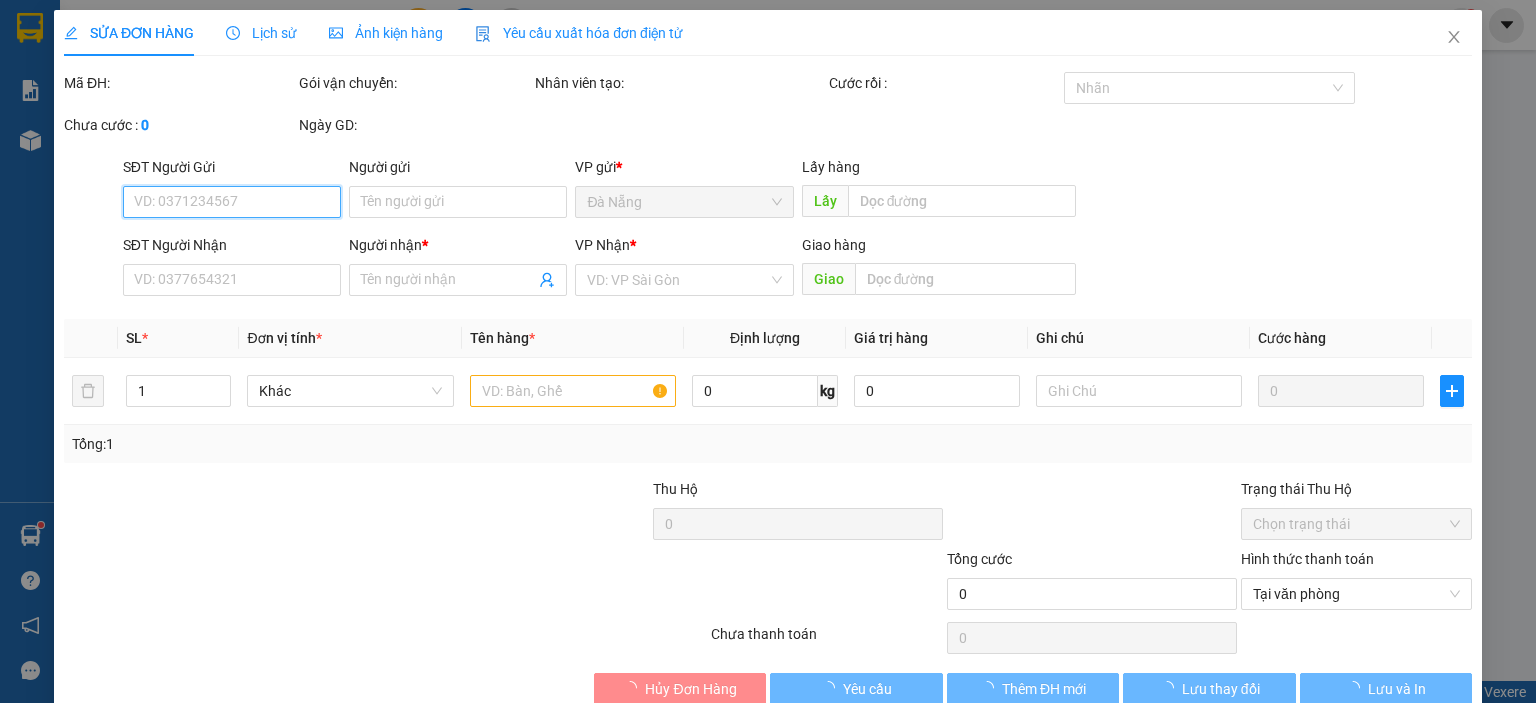 type on "TRÍ" 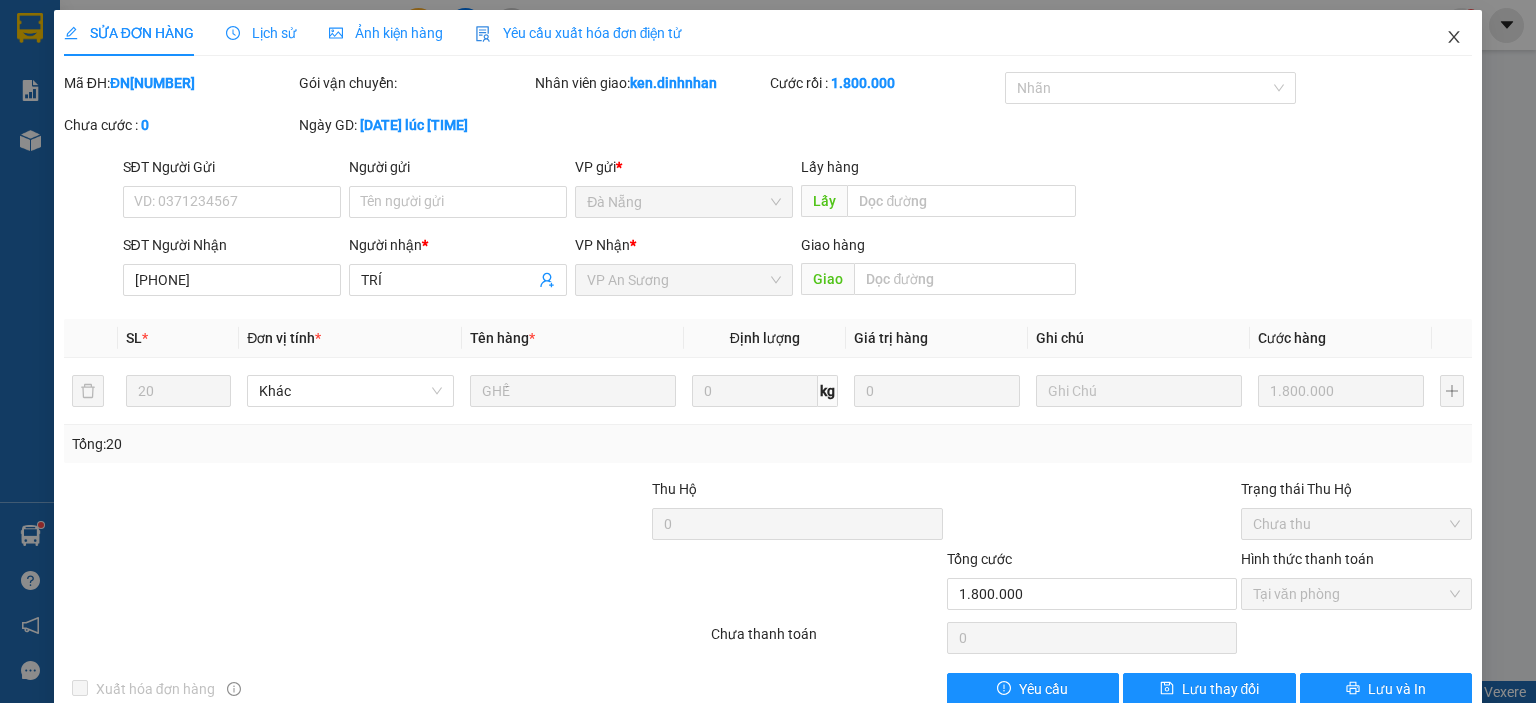 click 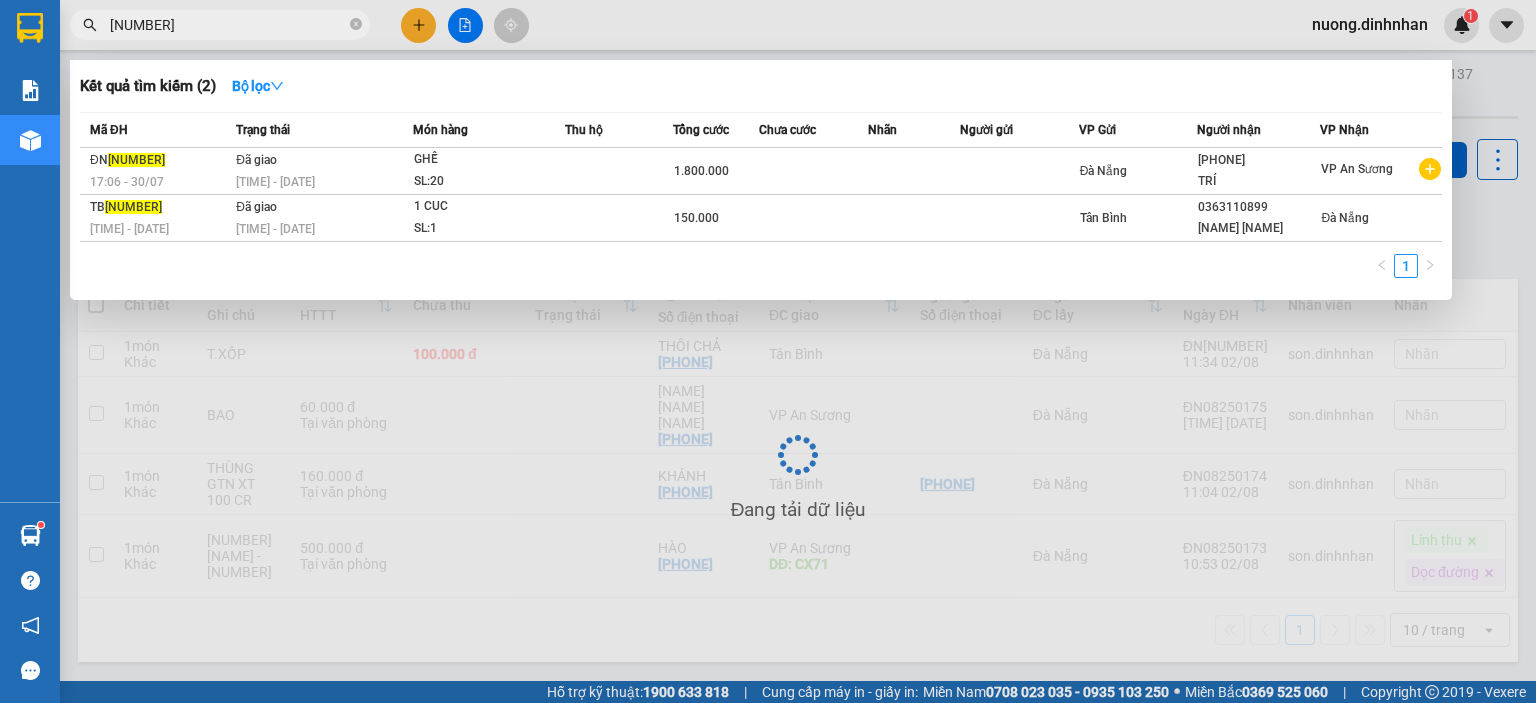 click on "[NUMBER]" at bounding box center [228, 25] 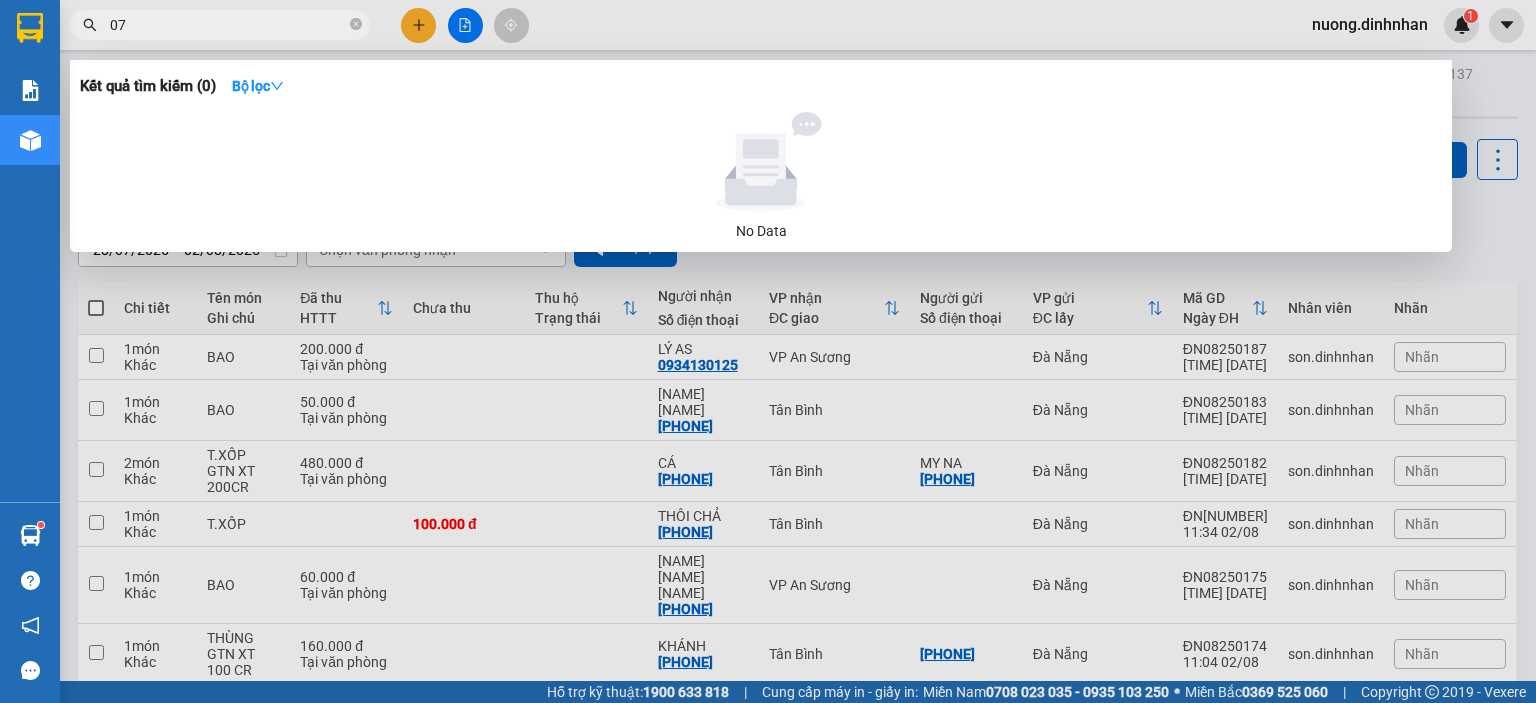 type on "0" 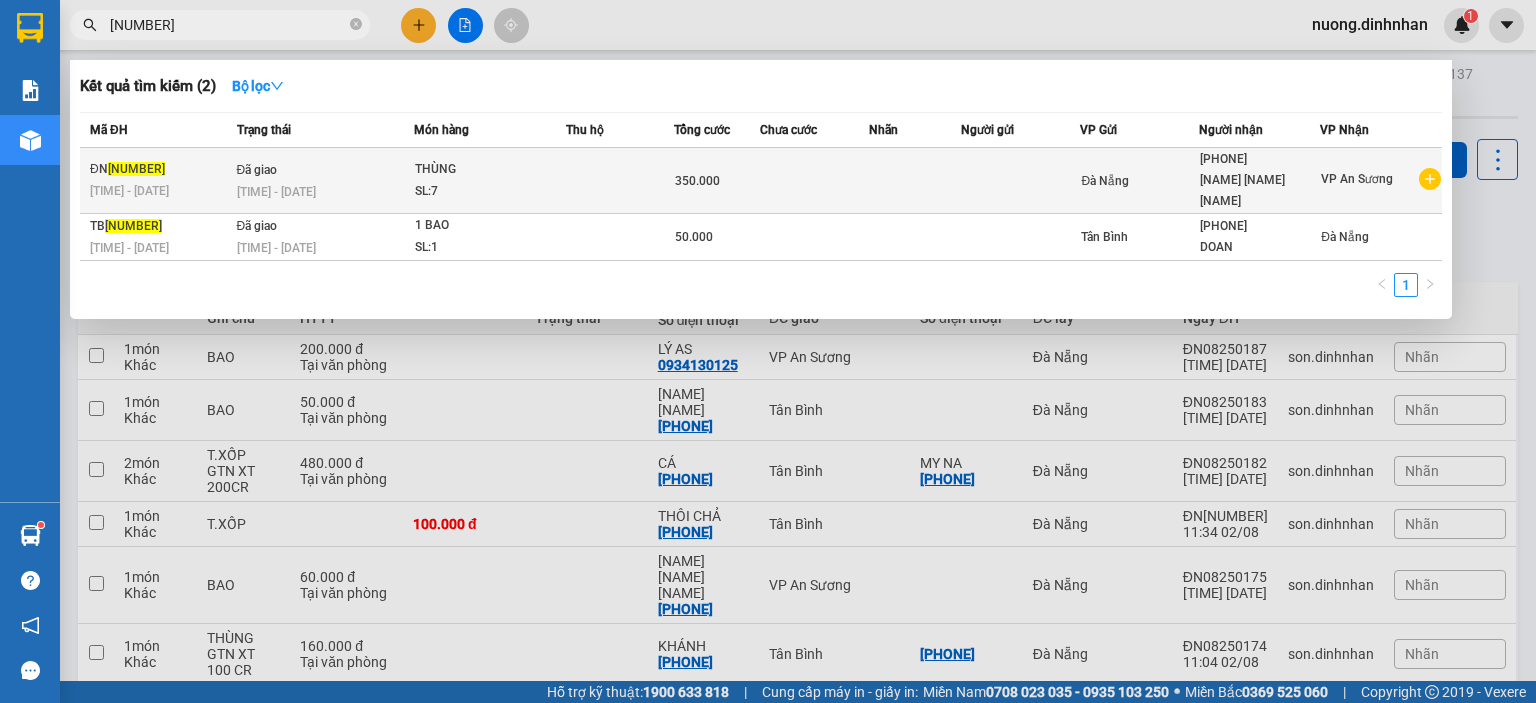 type on "[NUMBER]" 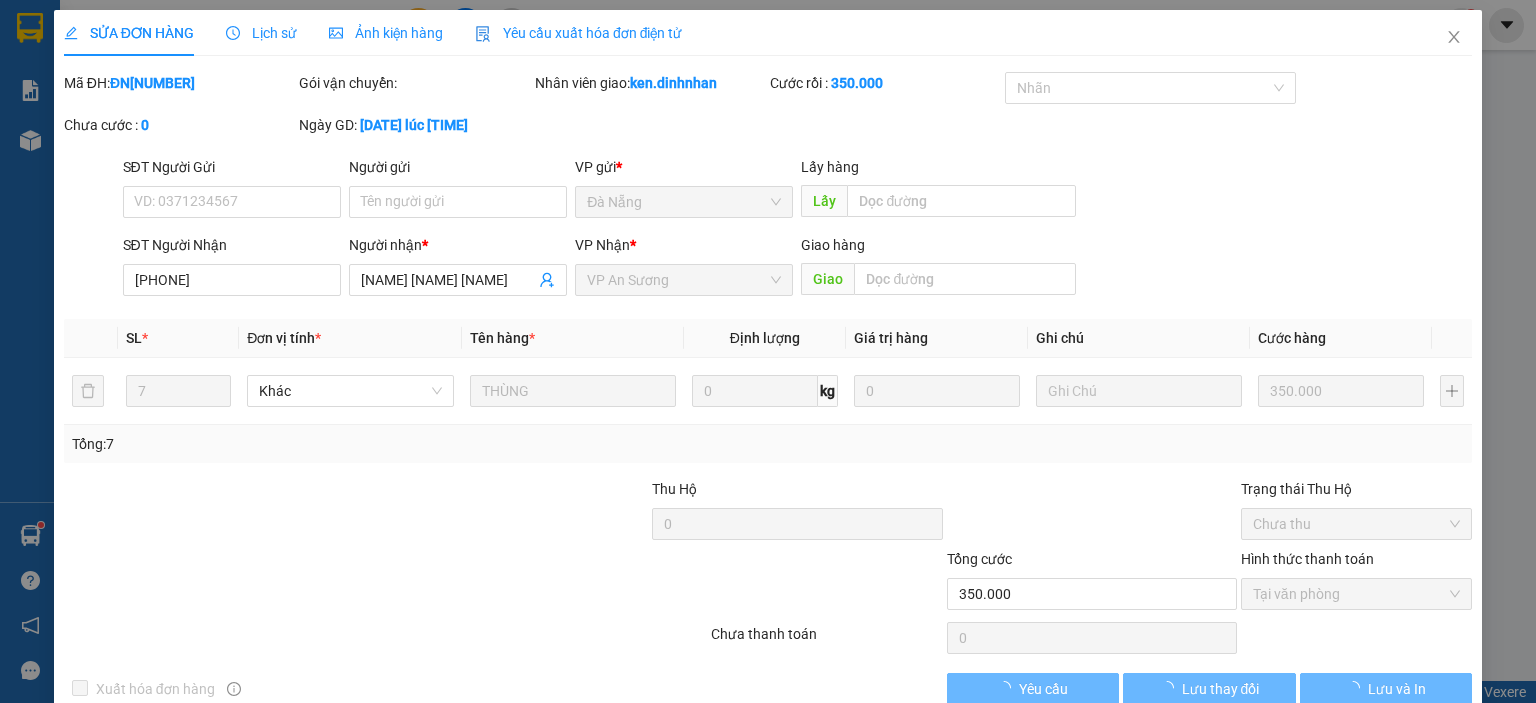 type on "[PHONE]" 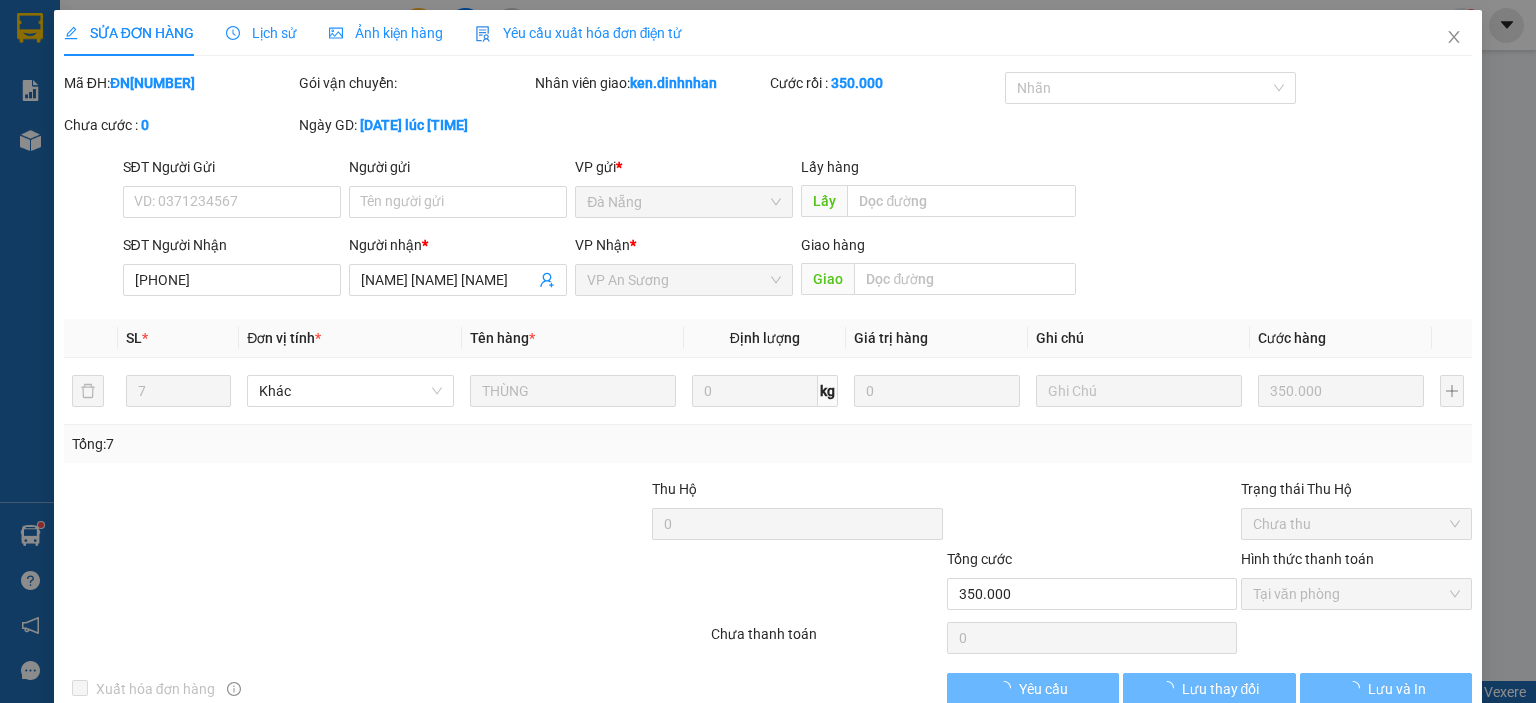 type on "[NAME] [NAME] [NAME]" 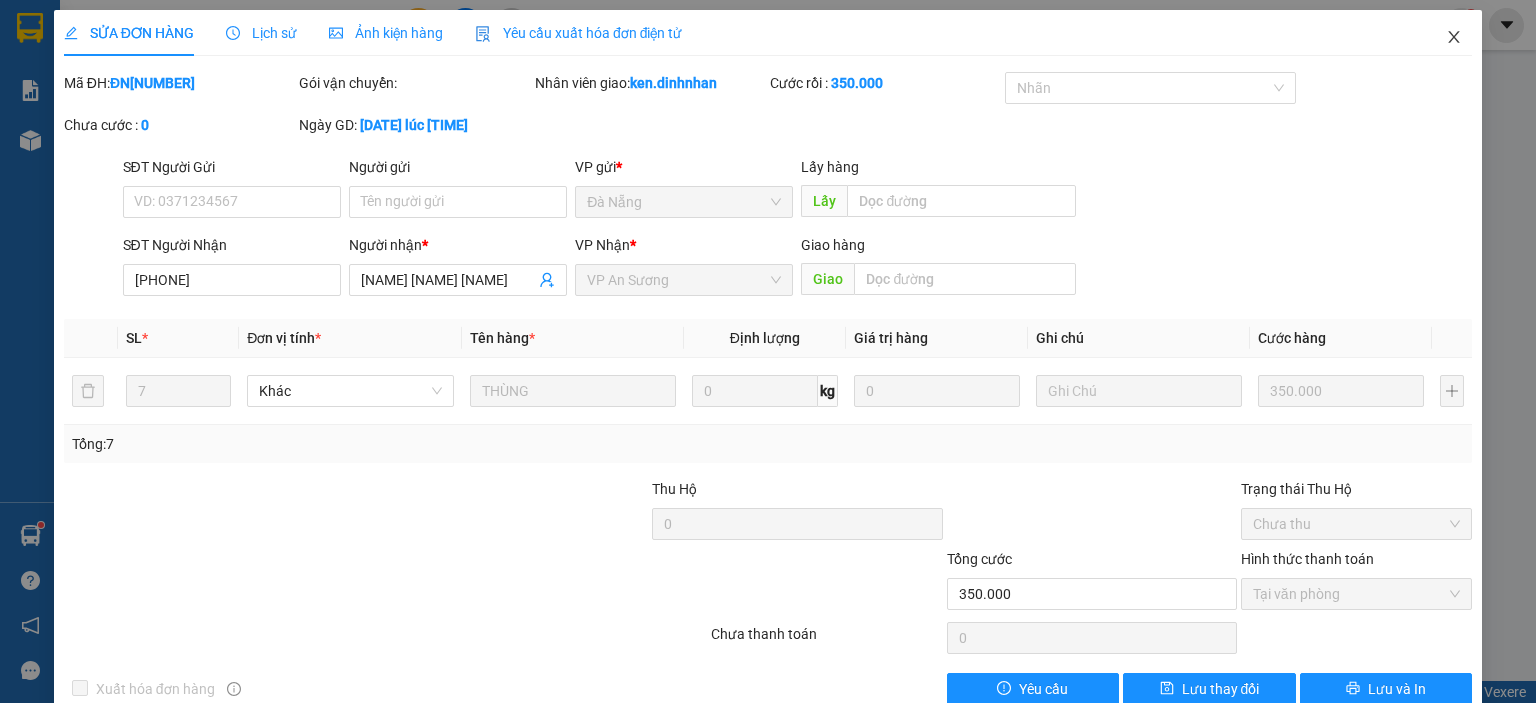 click 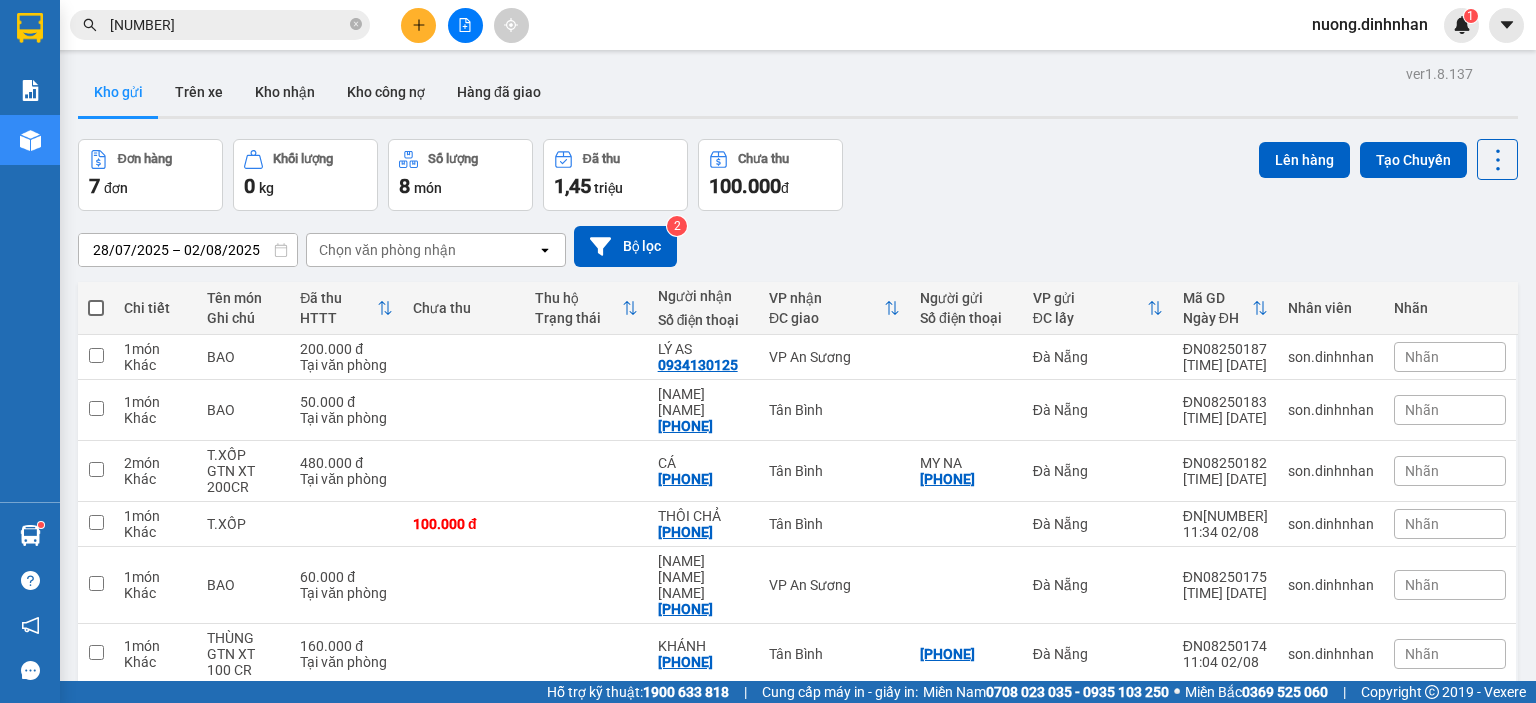 click on "[NUMBER]" at bounding box center [228, 25] 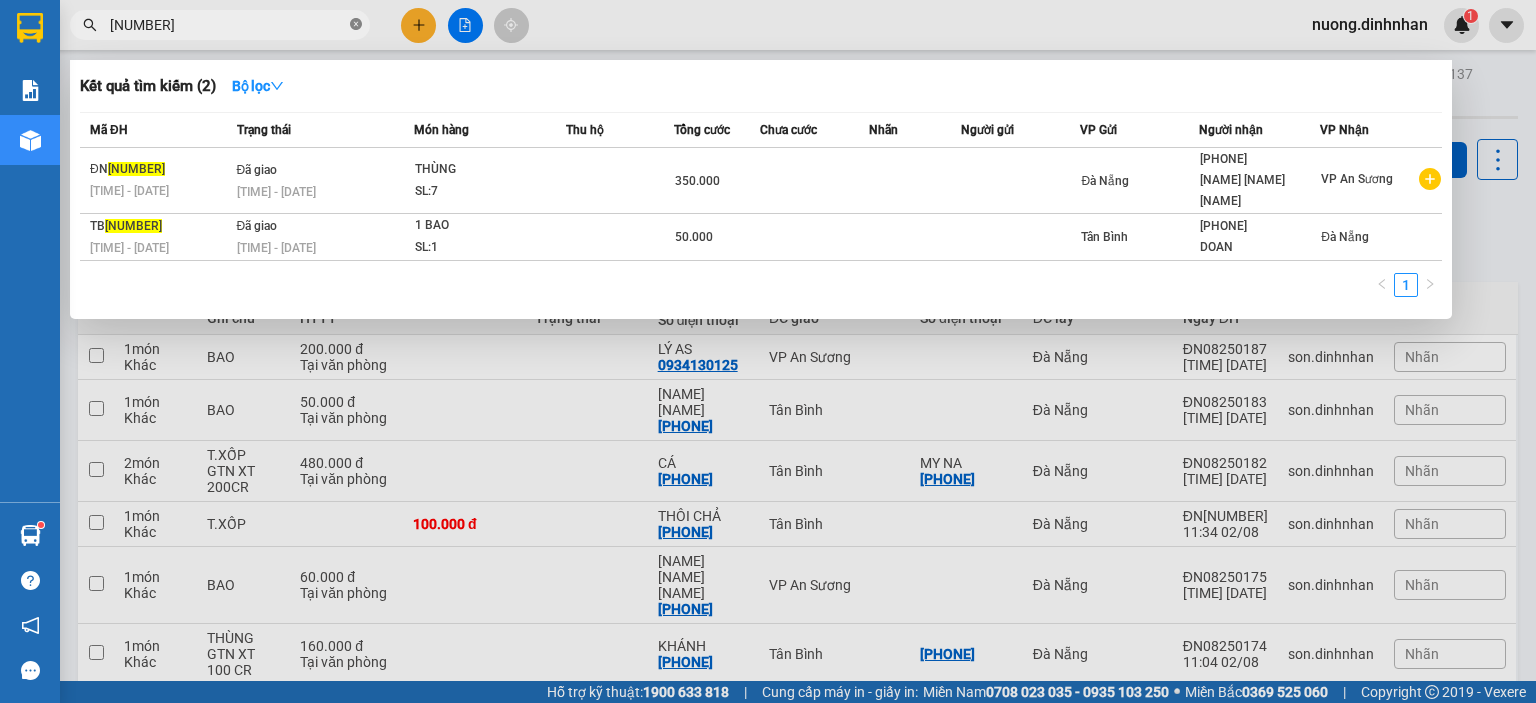 click 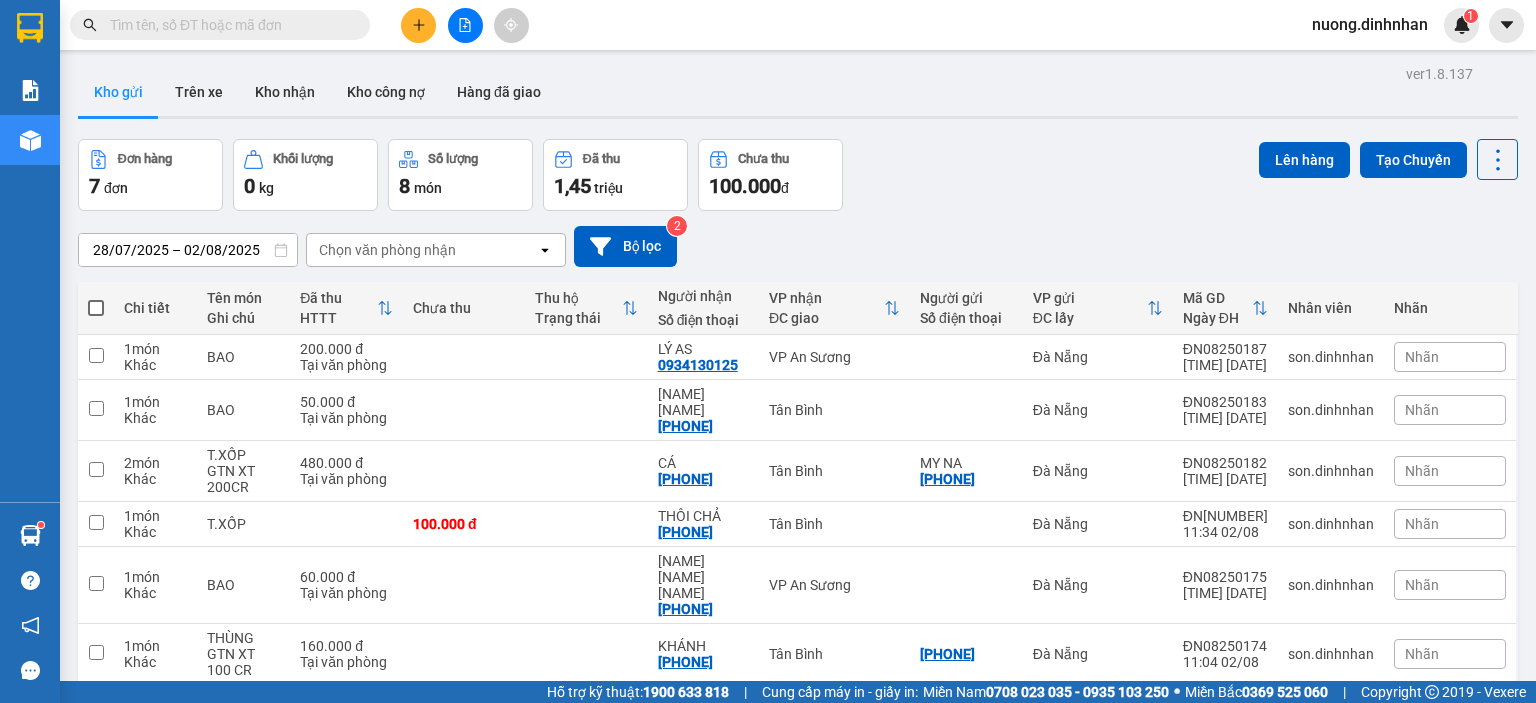 click at bounding box center [228, 25] 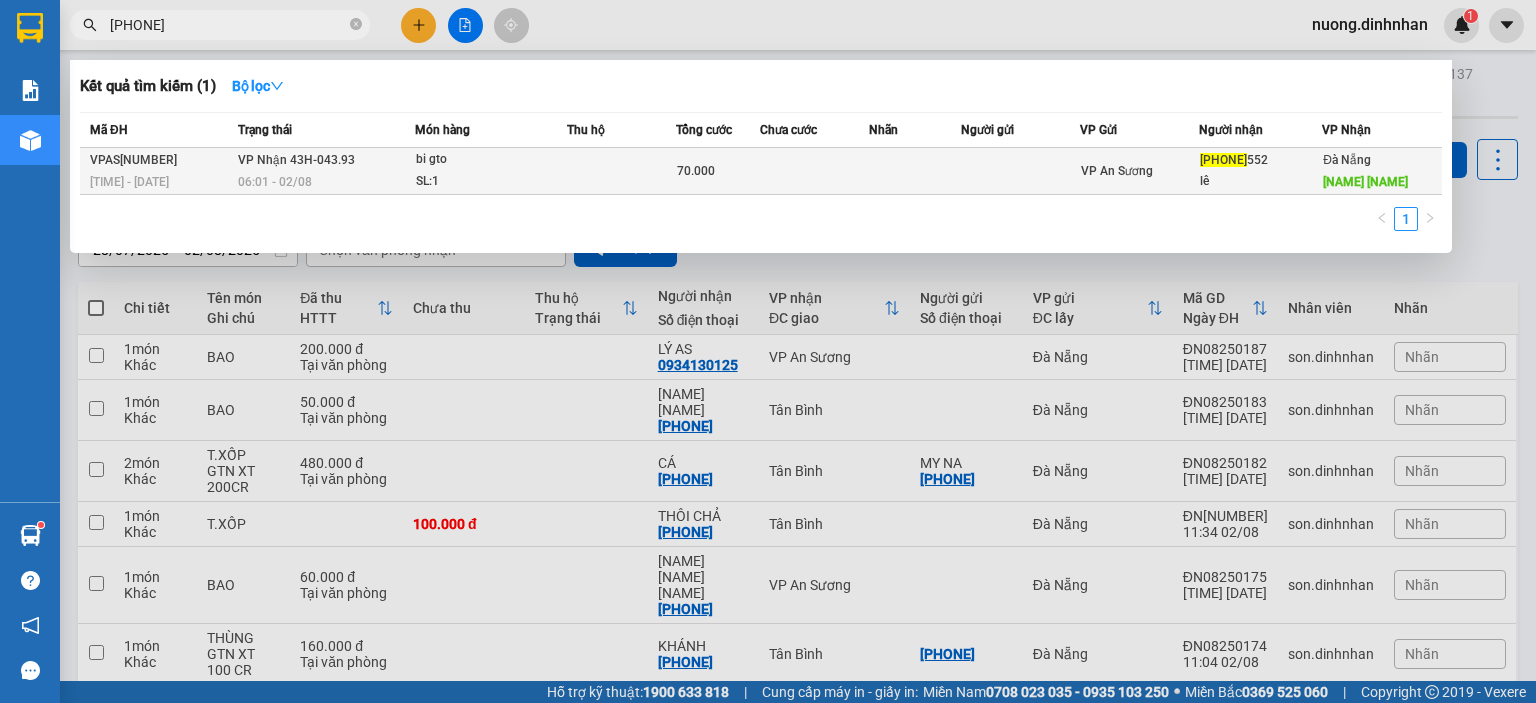 type on "[PHONE]" 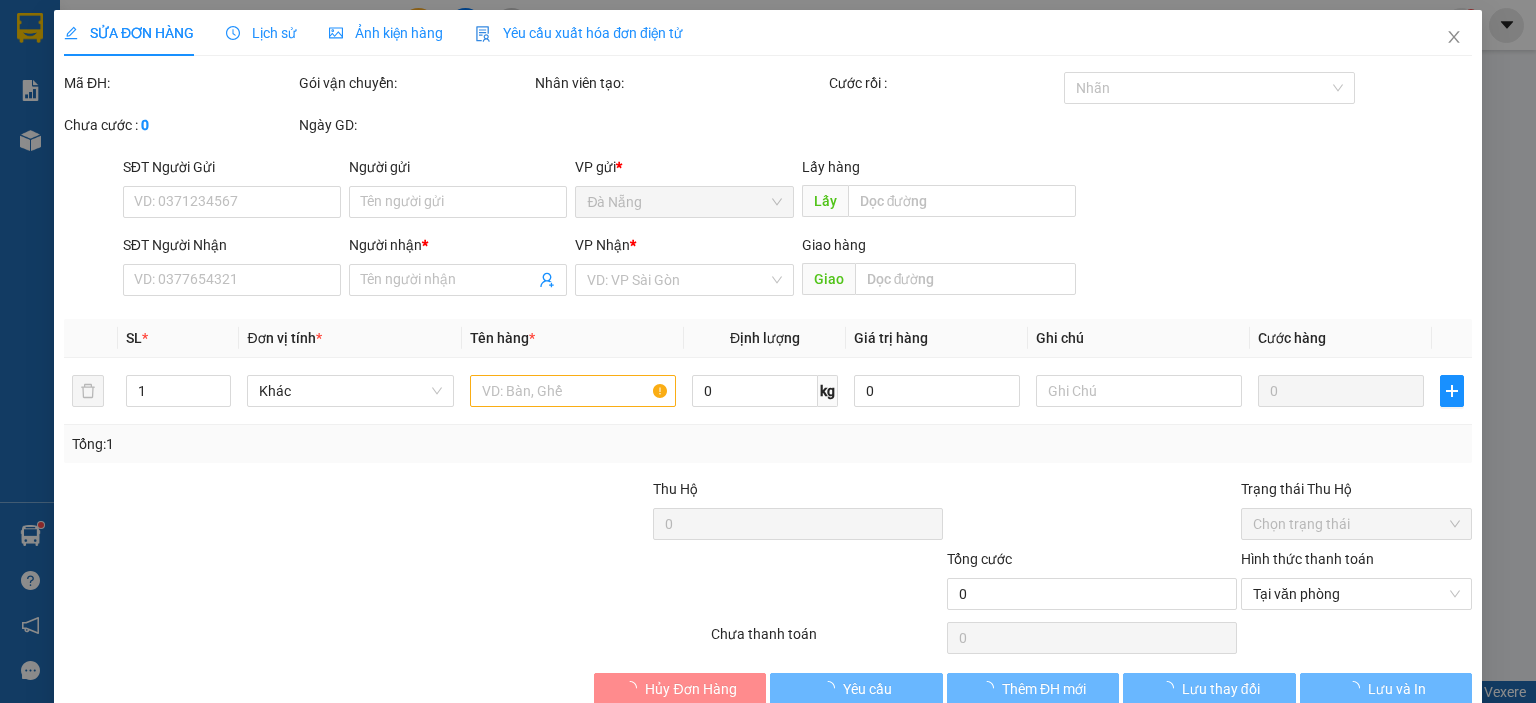 type on "[PHONE]" 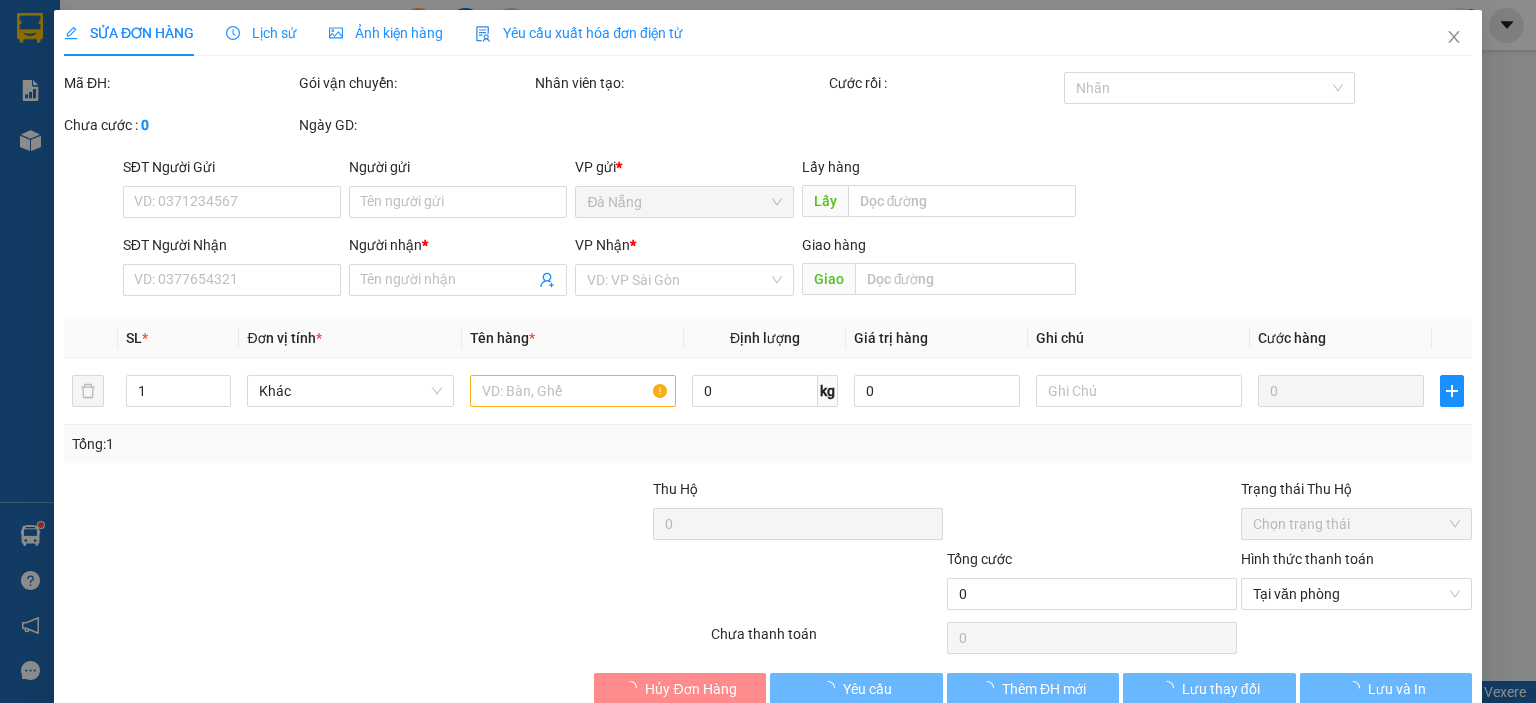 type on "lê" 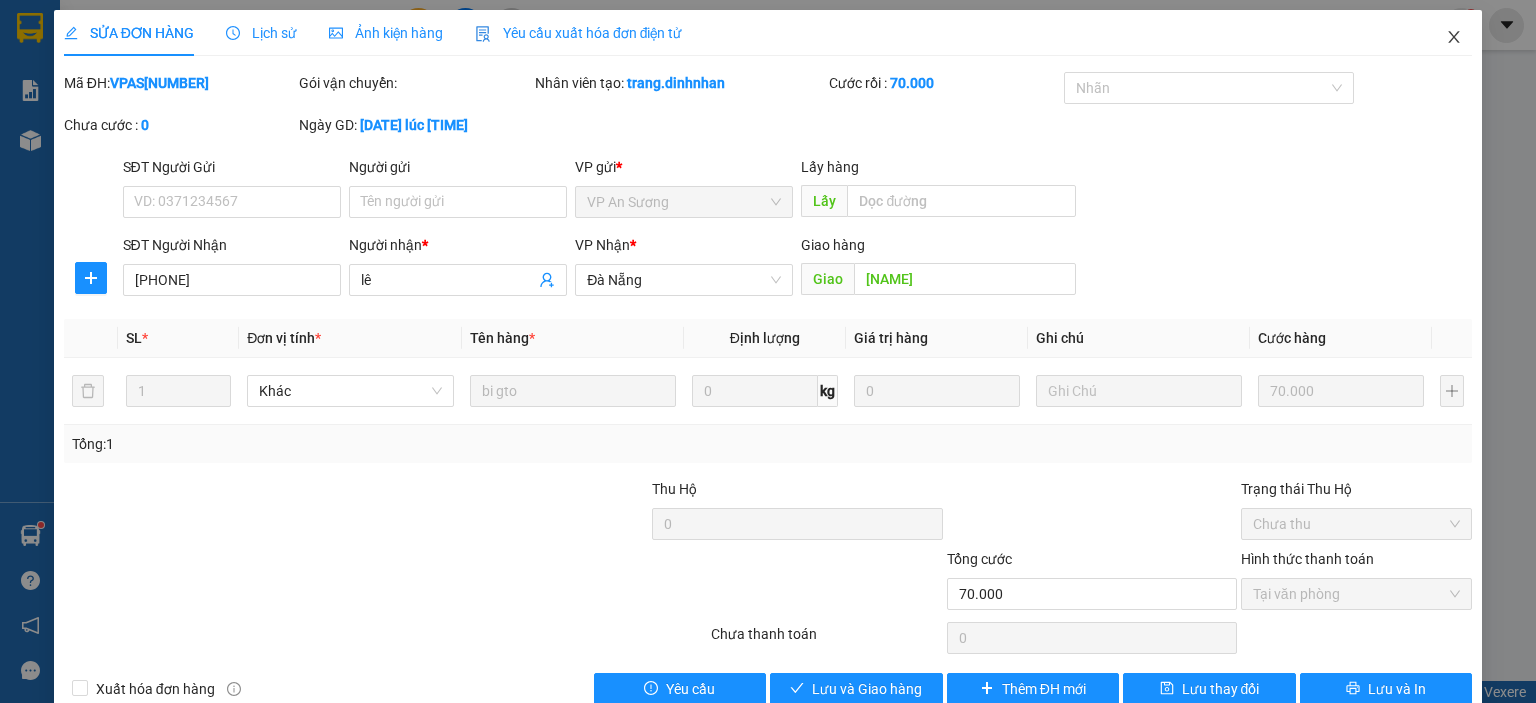 click 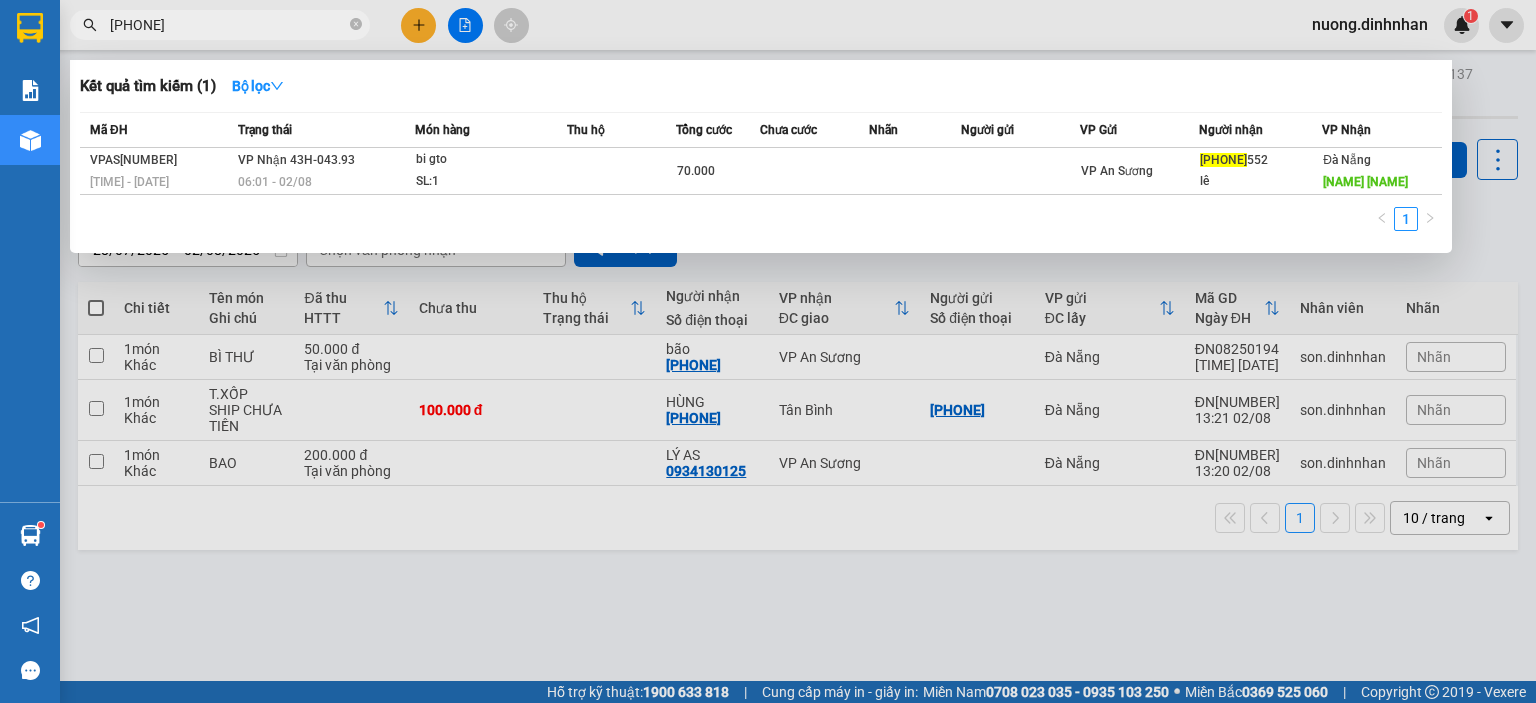click on "[PHONE]" at bounding box center (228, 25) 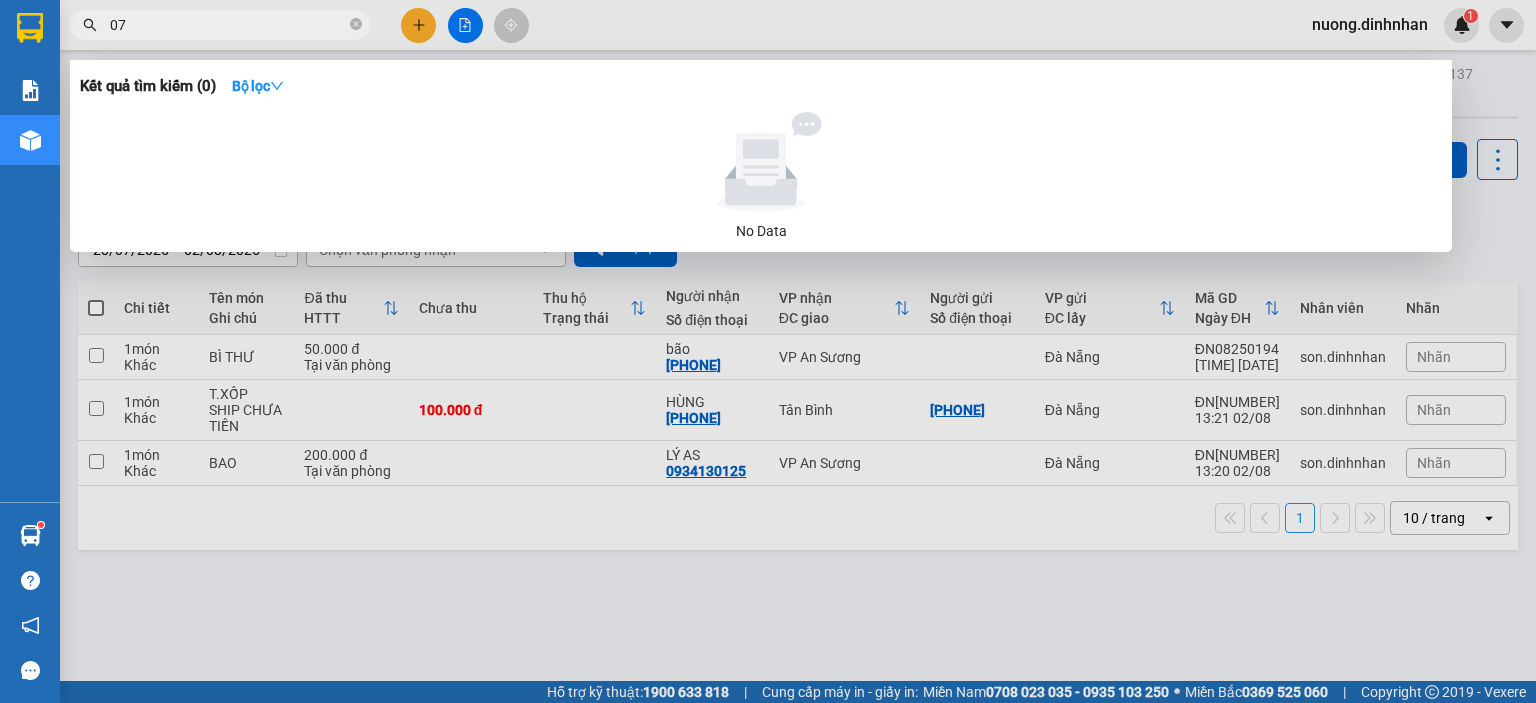 type on "0" 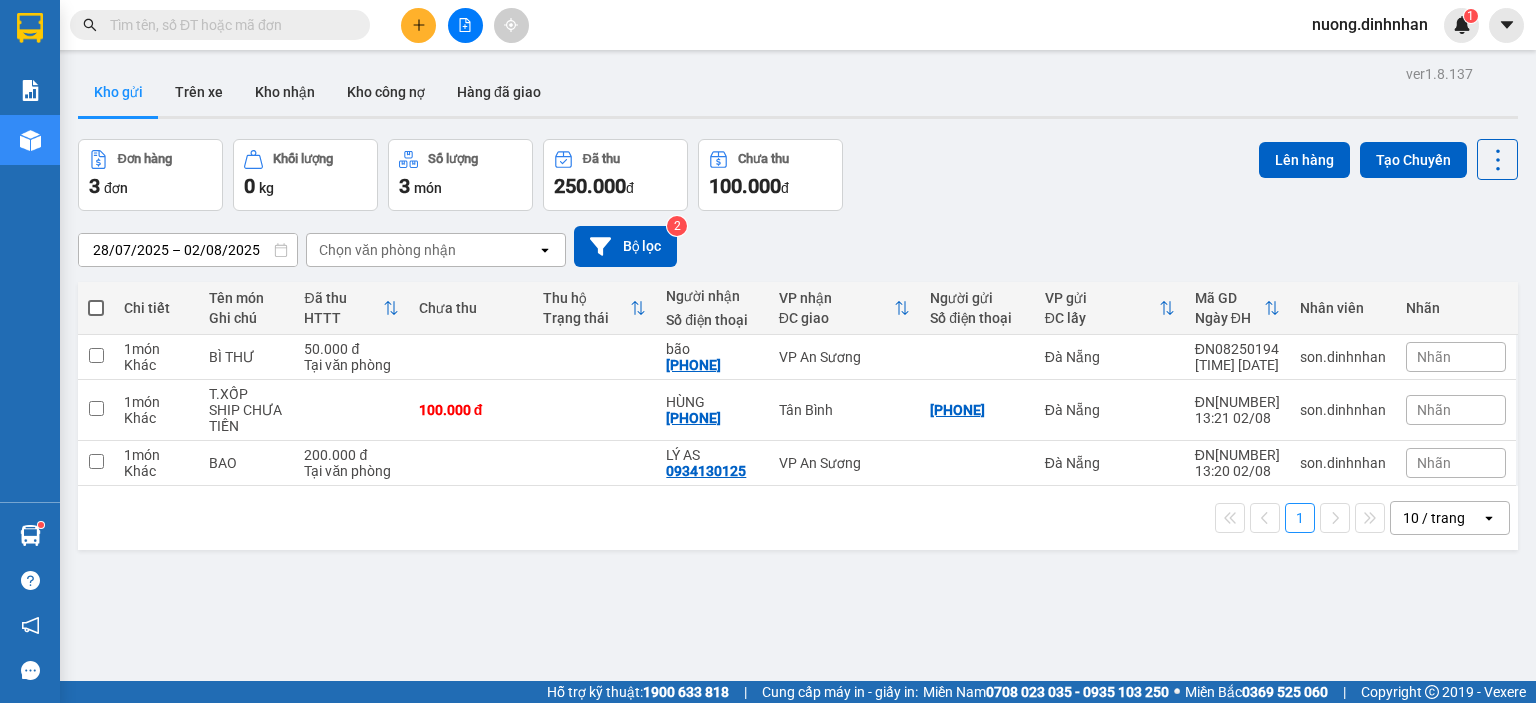 type 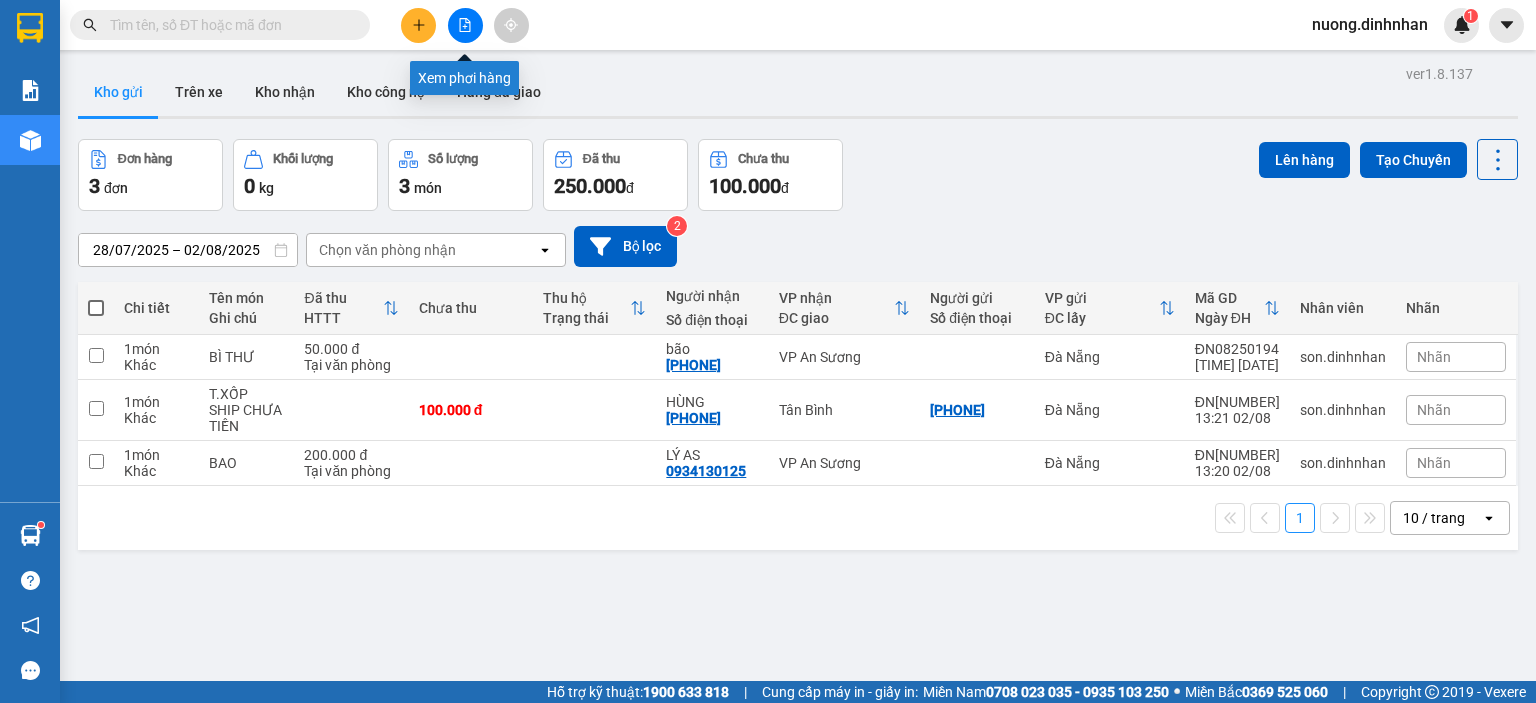 click 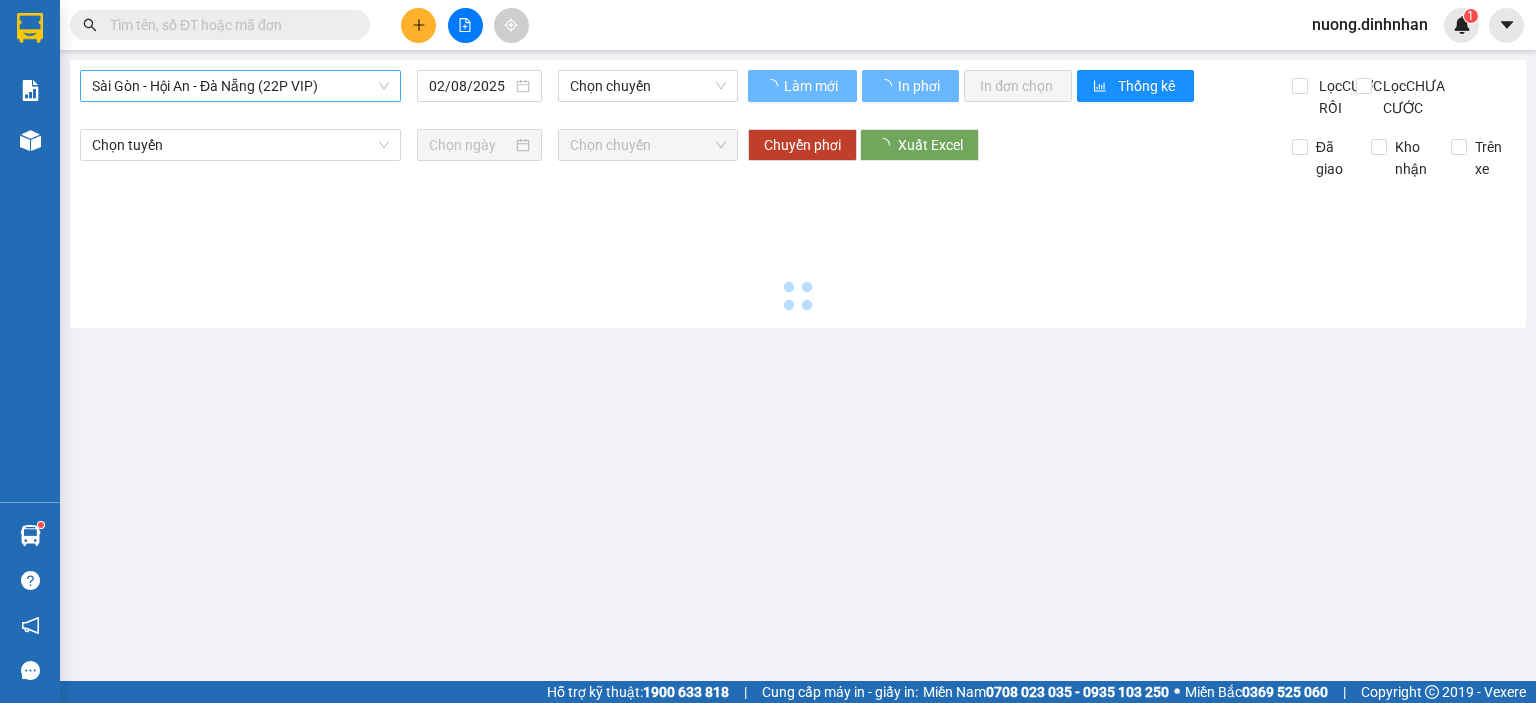 click on "Sài Gòn - Hội An - Đà Nẵng (22P VIP)" at bounding box center [240, 86] 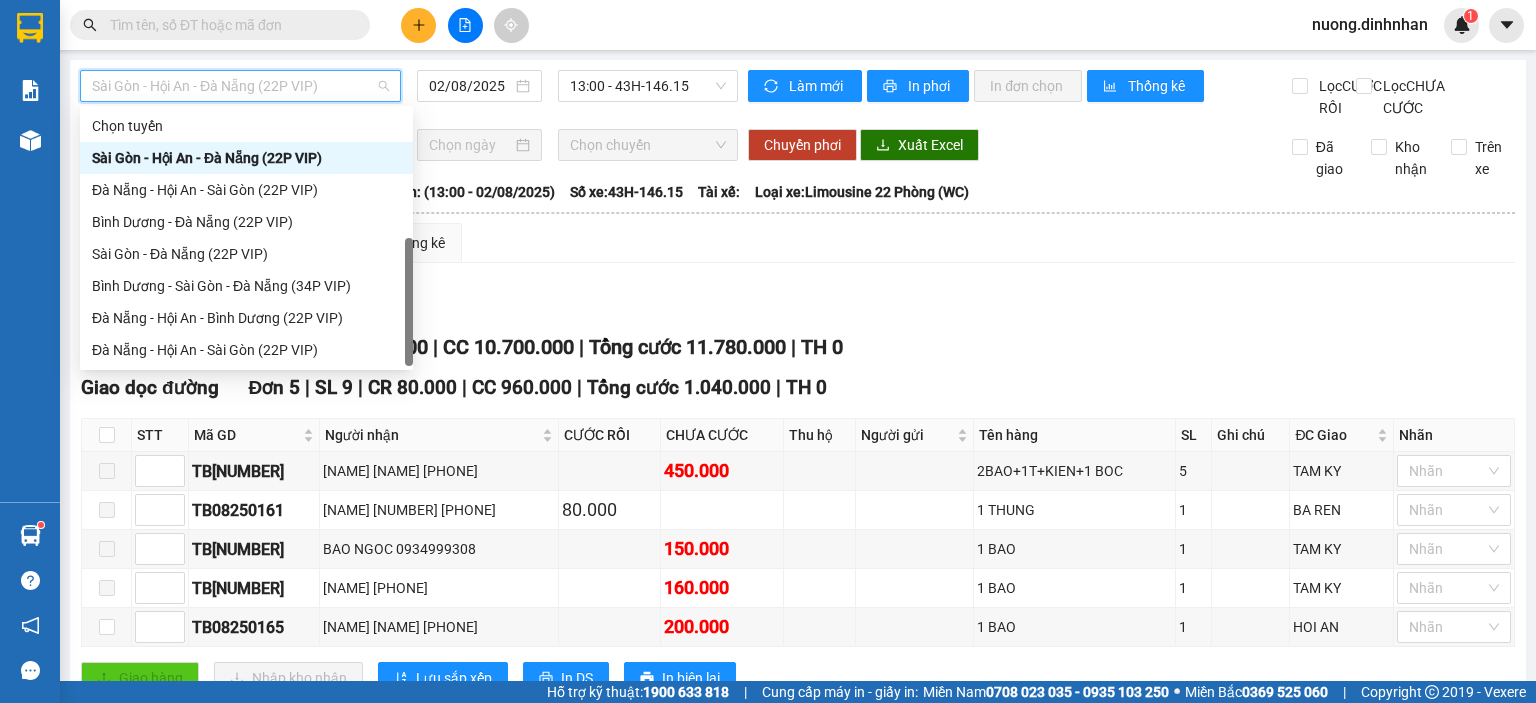 scroll, scrollTop: 32, scrollLeft: 0, axis: vertical 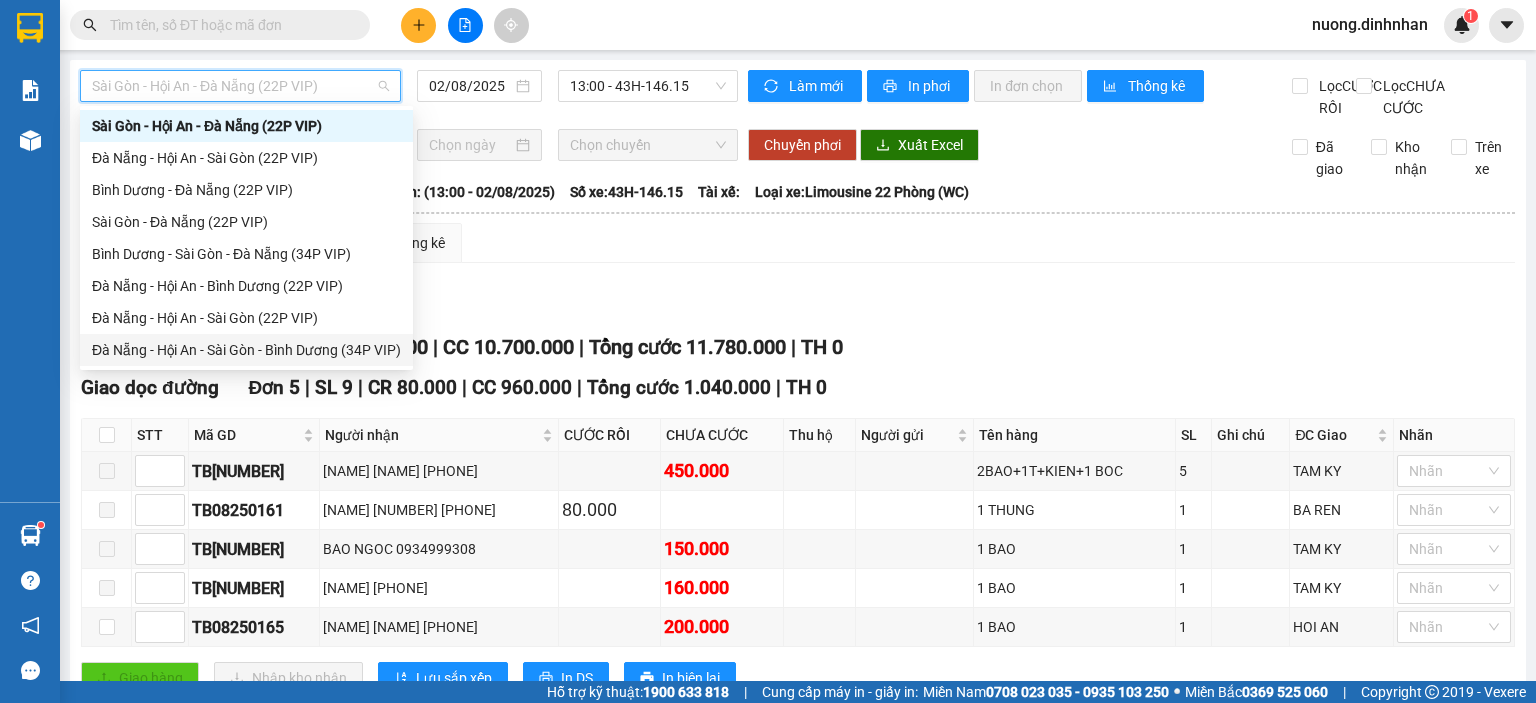 click on "Đà Nẵng - Hội An - Sài Gòn - Bình Dương (34P VIP)" at bounding box center [246, 350] 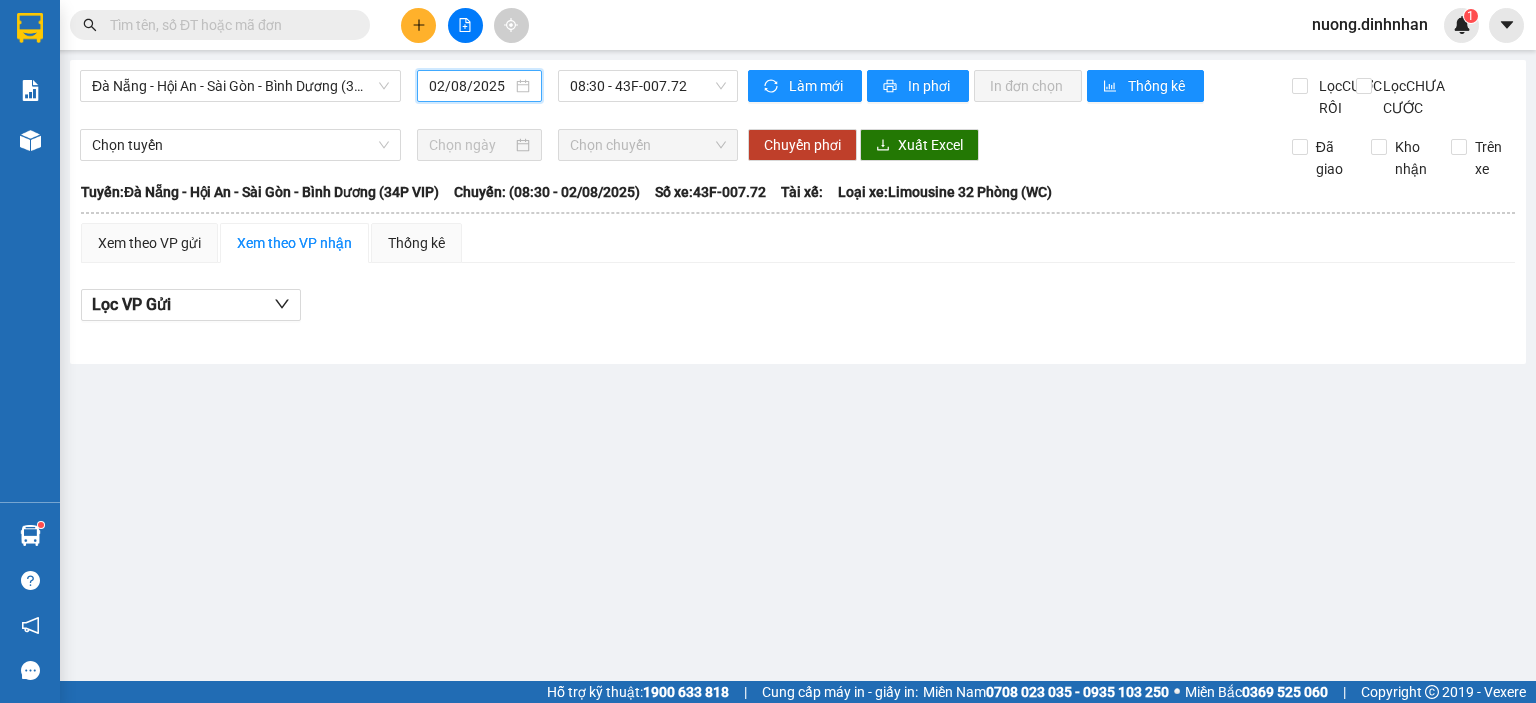 drag, startPoint x: 492, startPoint y: 81, endPoint x: 492, endPoint y: 125, distance: 44 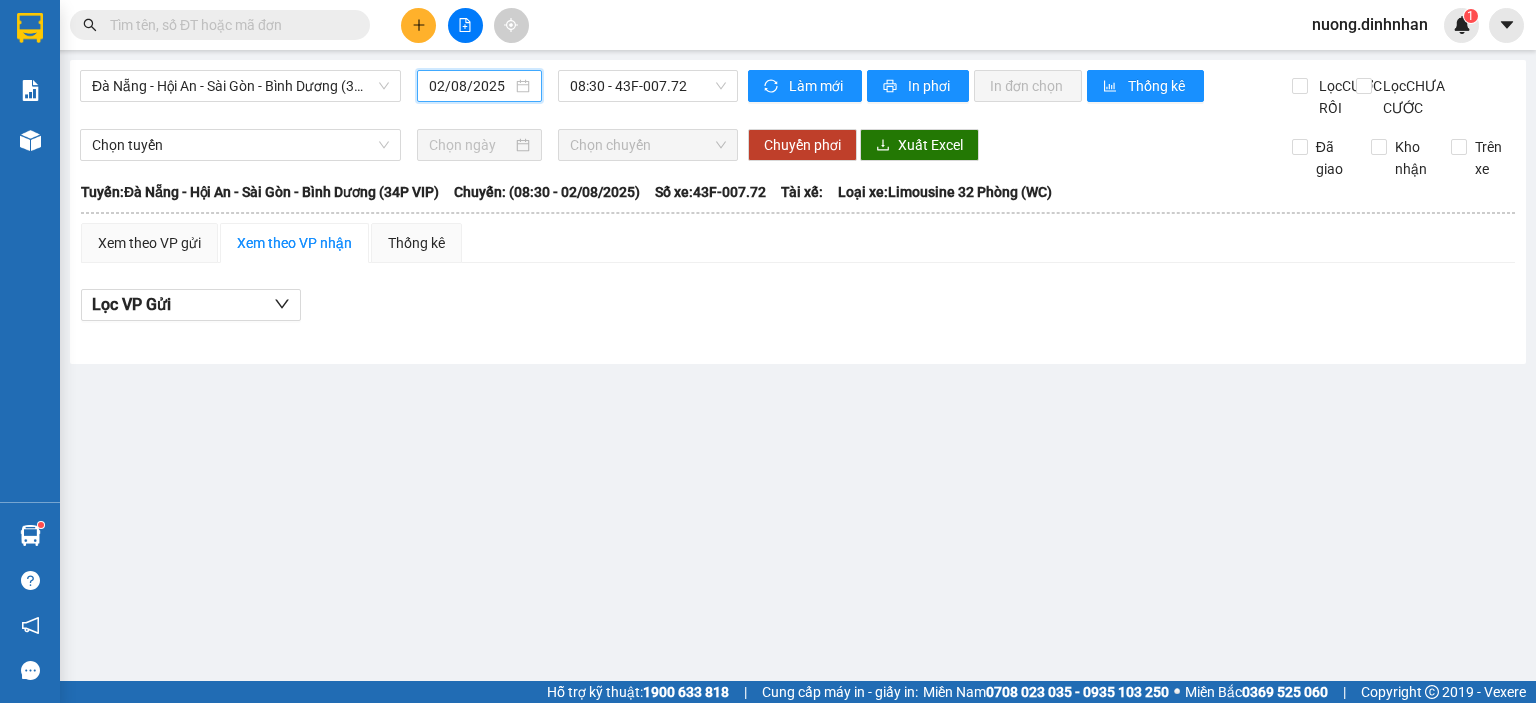 click on "02/08/2025" at bounding box center (470, 86) 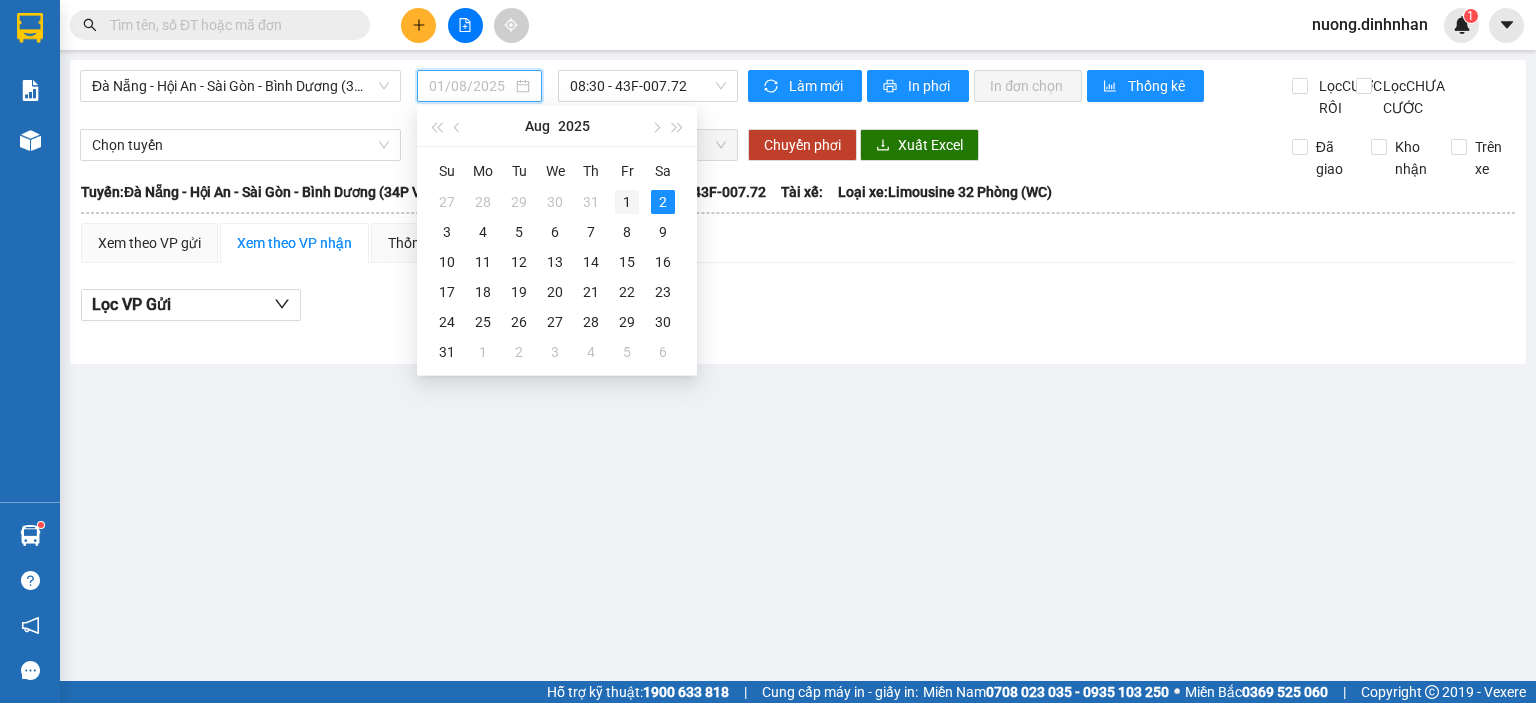 click on "1" at bounding box center (627, 202) 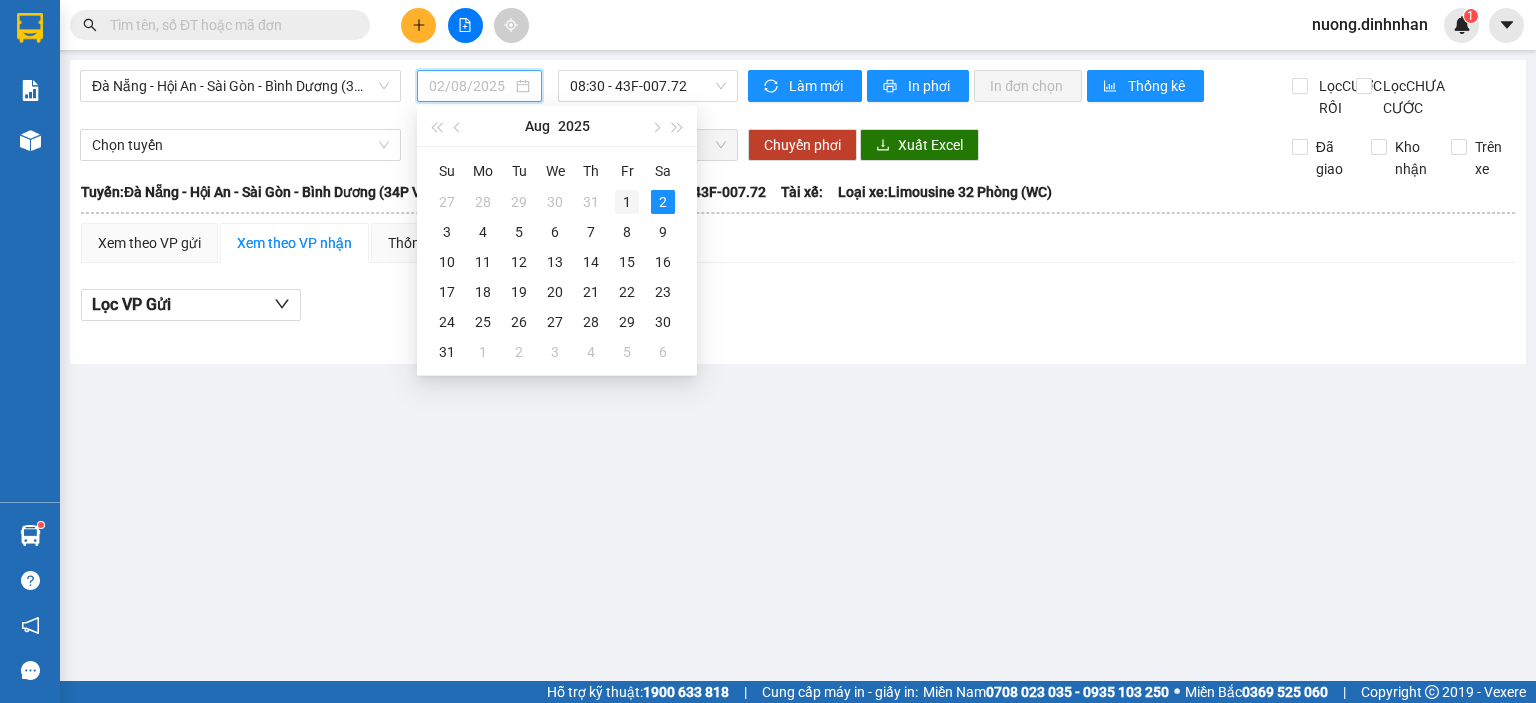 type on "01/08/2025" 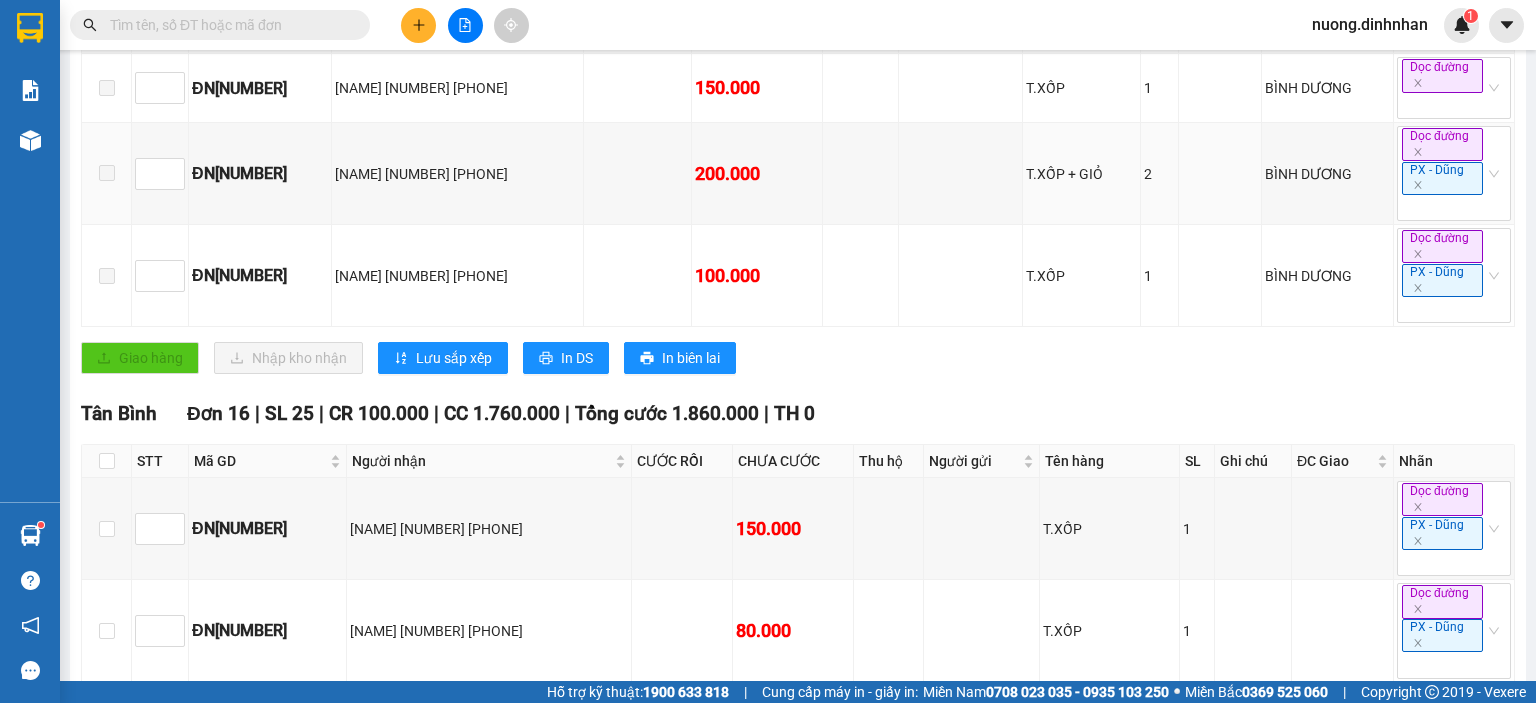 scroll, scrollTop: 0, scrollLeft: 0, axis: both 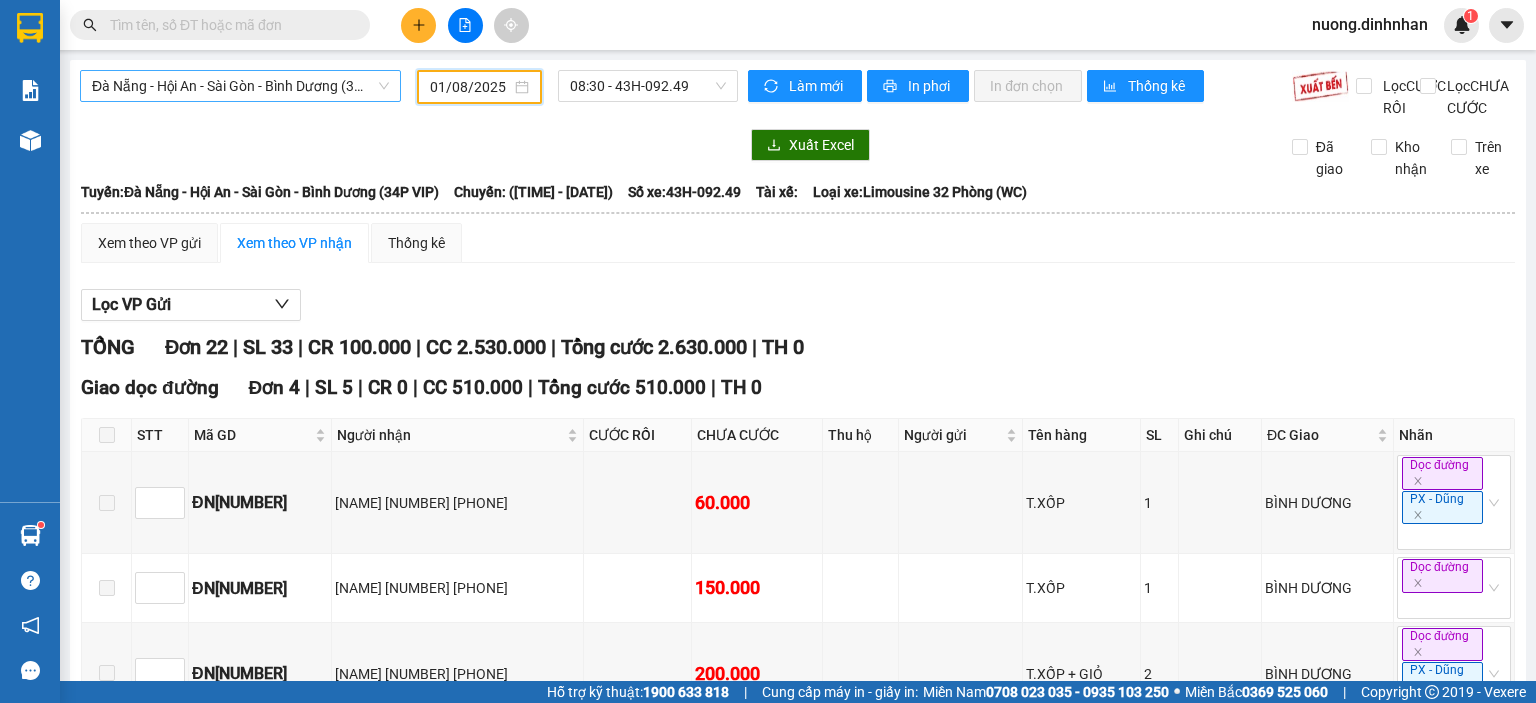 click on "Đà Nẵng - Hội An - Sài Gòn - Bình Dương (34P VIP)" at bounding box center (240, 86) 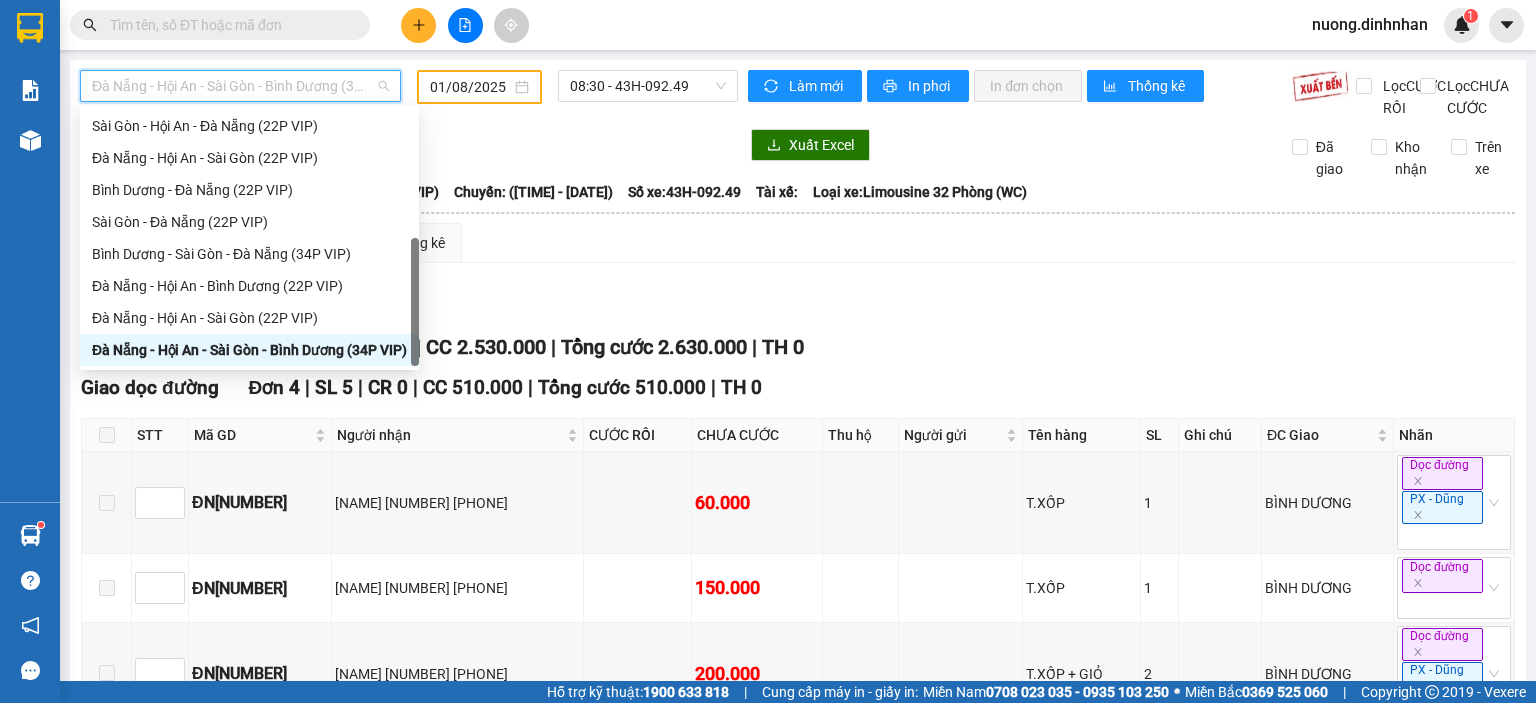 click on "Đà Nẵng - Hội An - Sài Gòn - Bình Dương (34P VIP)" at bounding box center (249, 350) 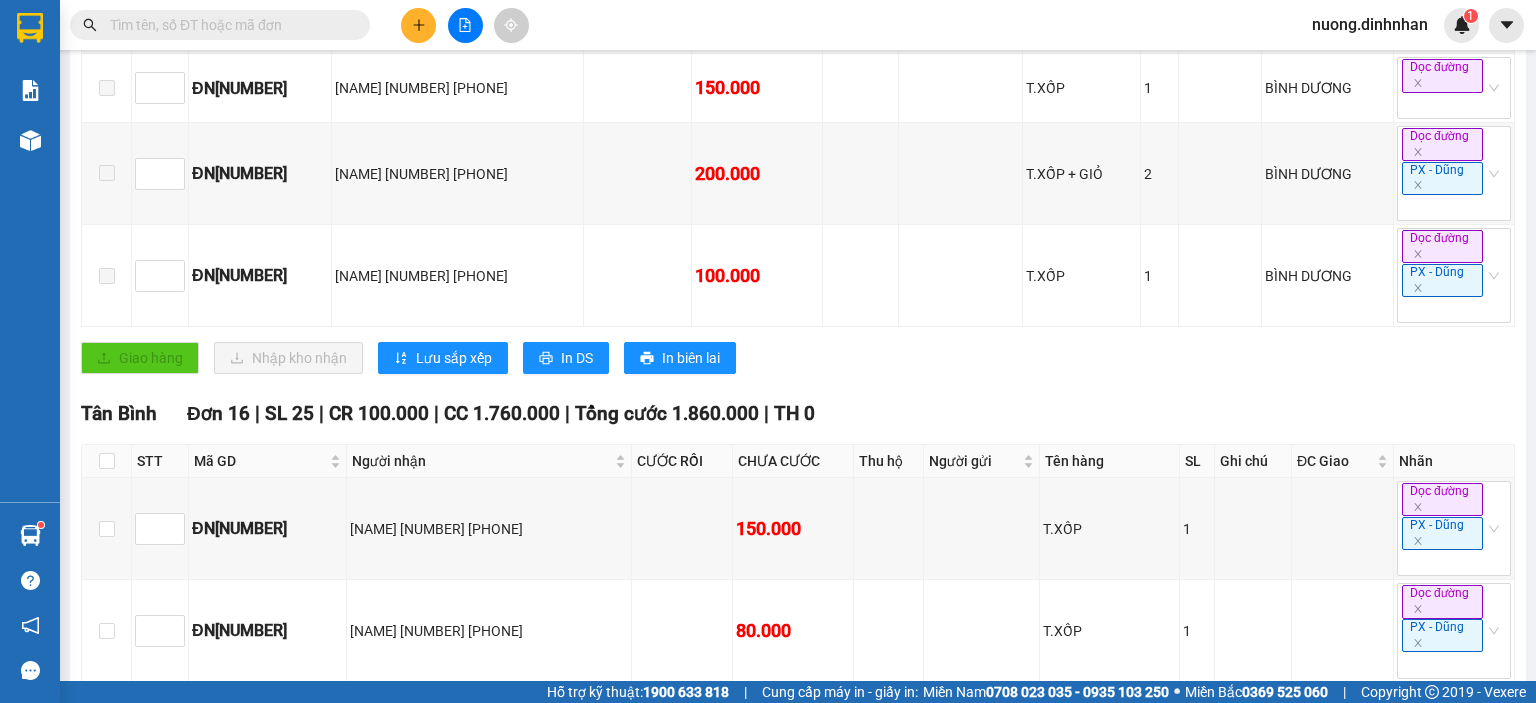 scroll, scrollTop: 0, scrollLeft: 0, axis: both 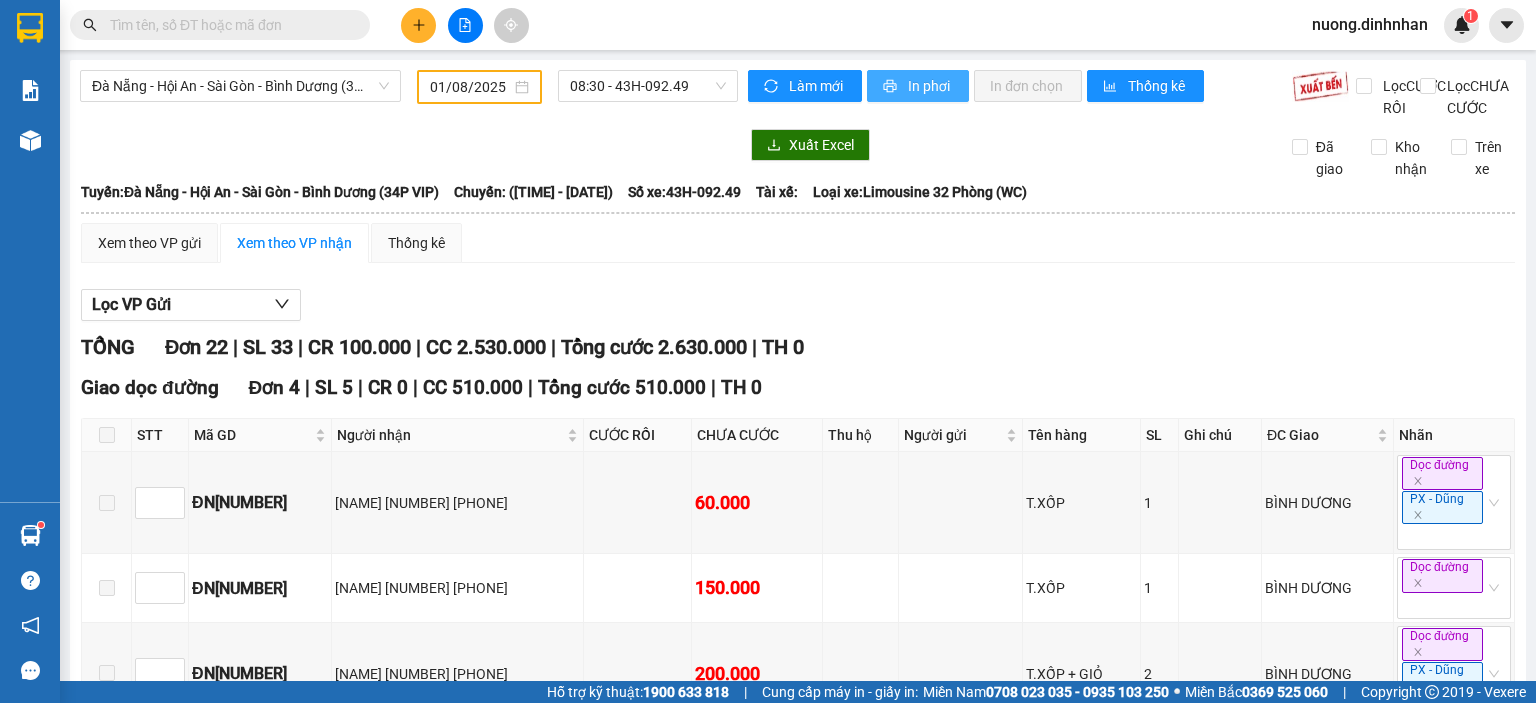 click on "In phơi" at bounding box center [930, 86] 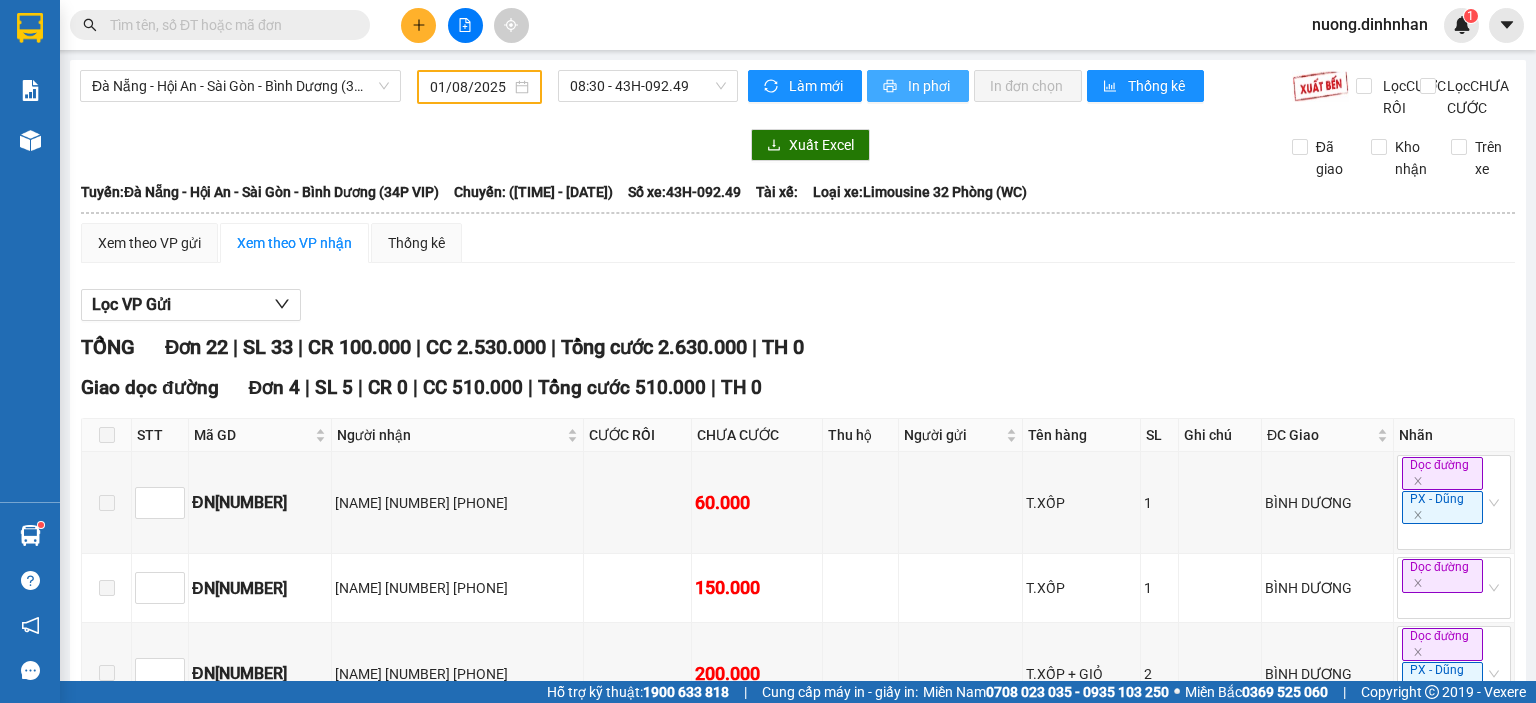 scroll, scrollTop: 0, scrollLeft: 0, axis: both 